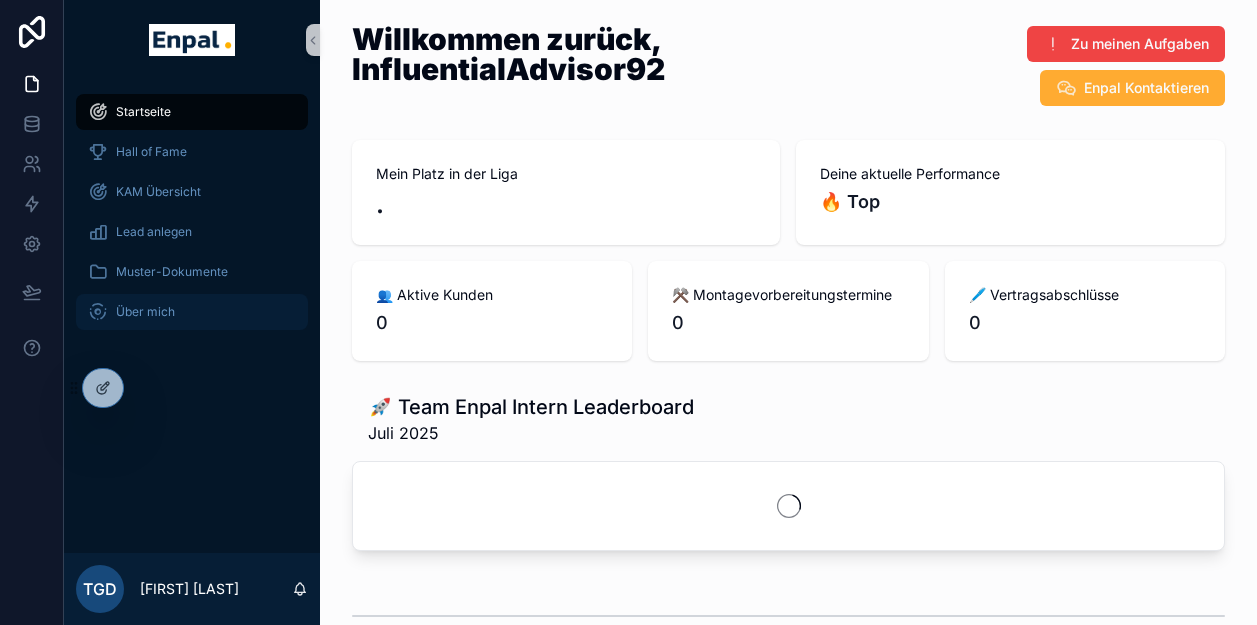 scroll, scrollTop: 0, scrollLeft: 0, axis: both 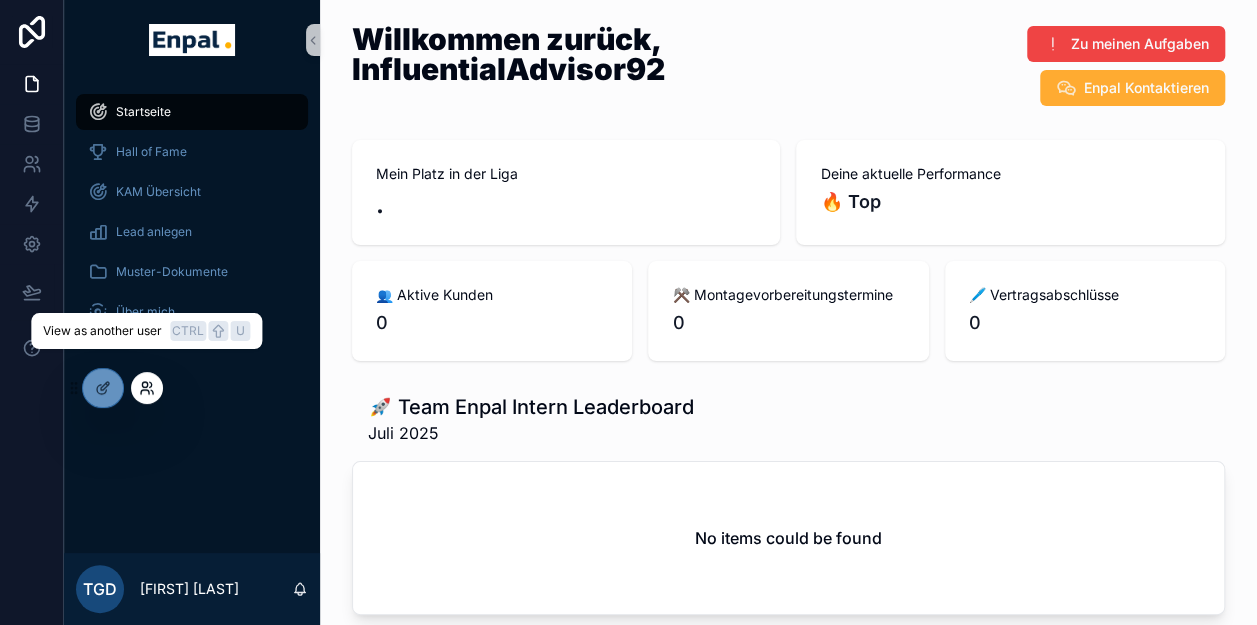 click 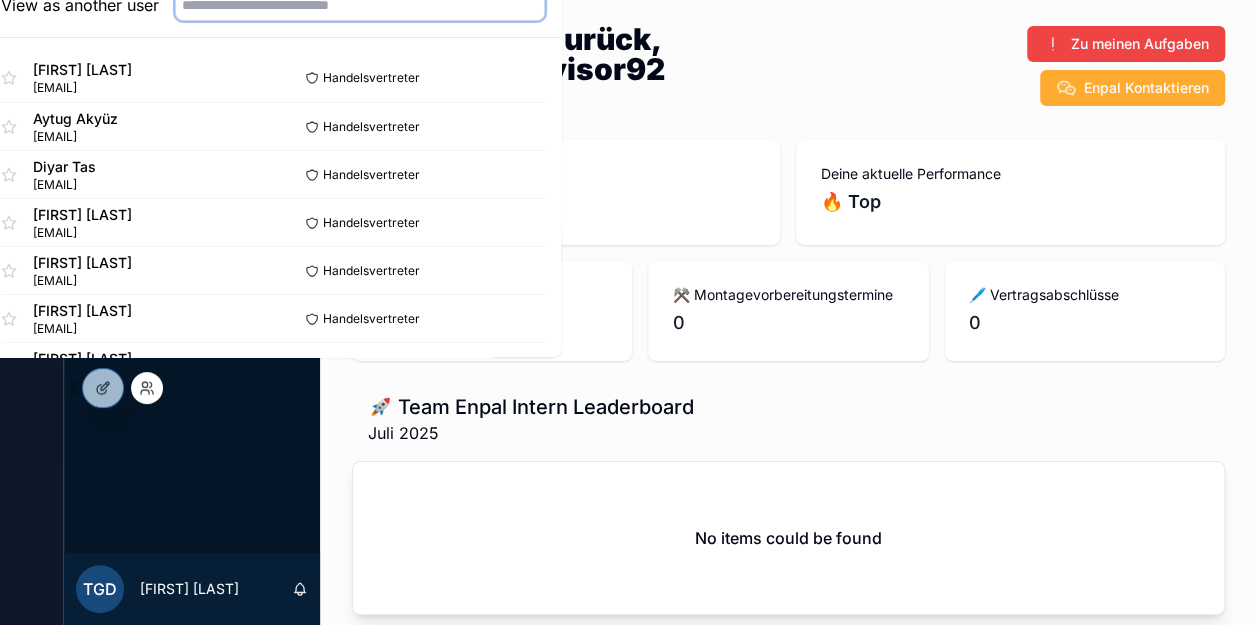 click at bounding box center (360, 5) 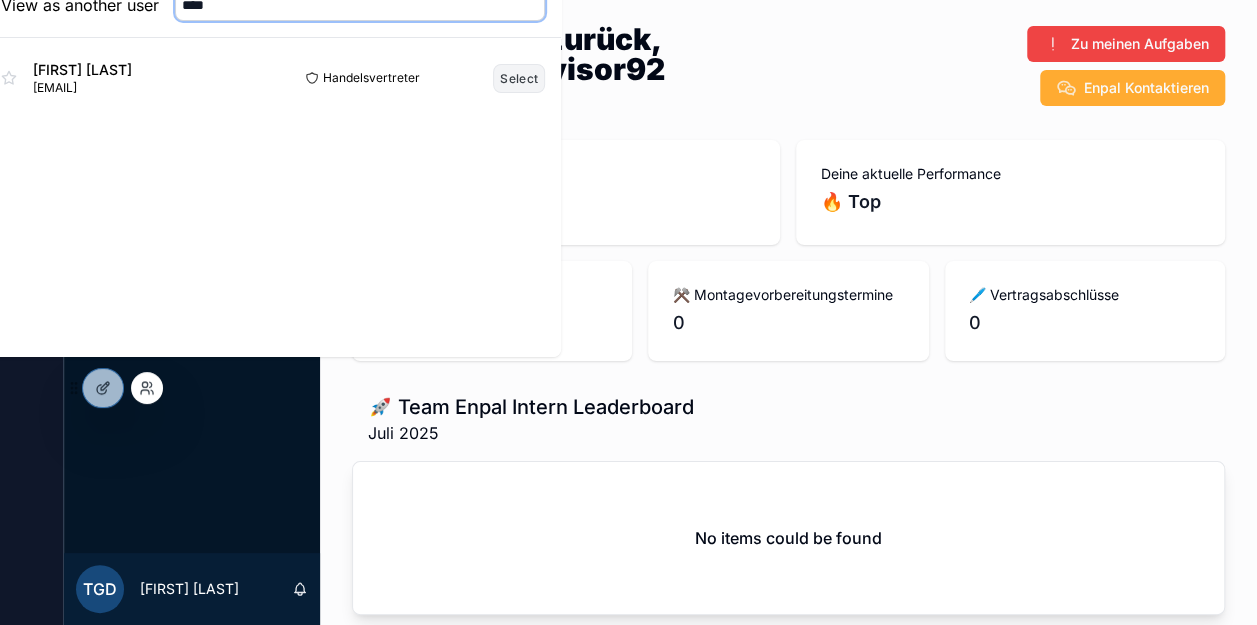 type on "****" 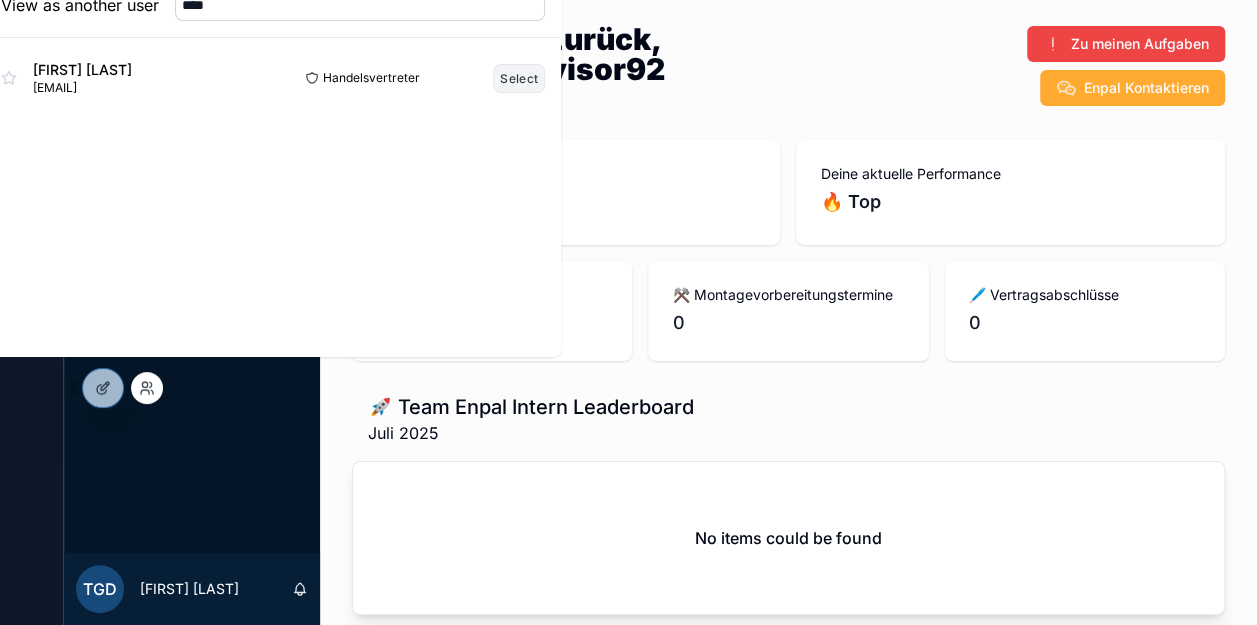 click on "Select" at bounding box center (519, 78) 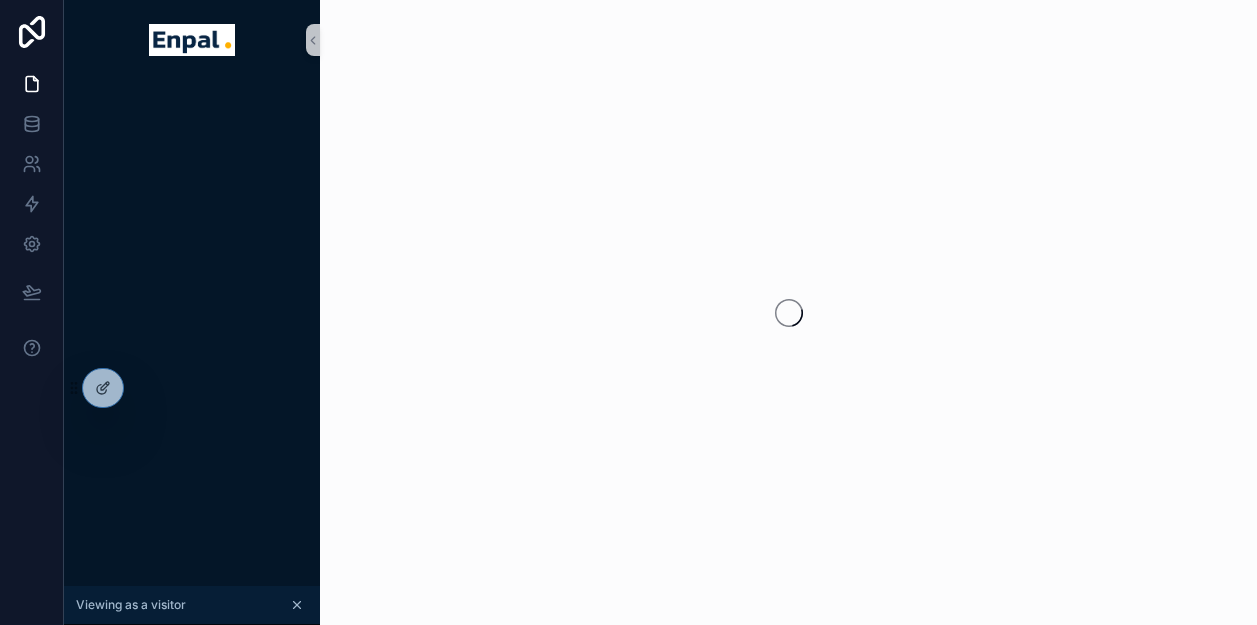 scroll, scrollTop: 0, scrollLeft: 0, axis: both 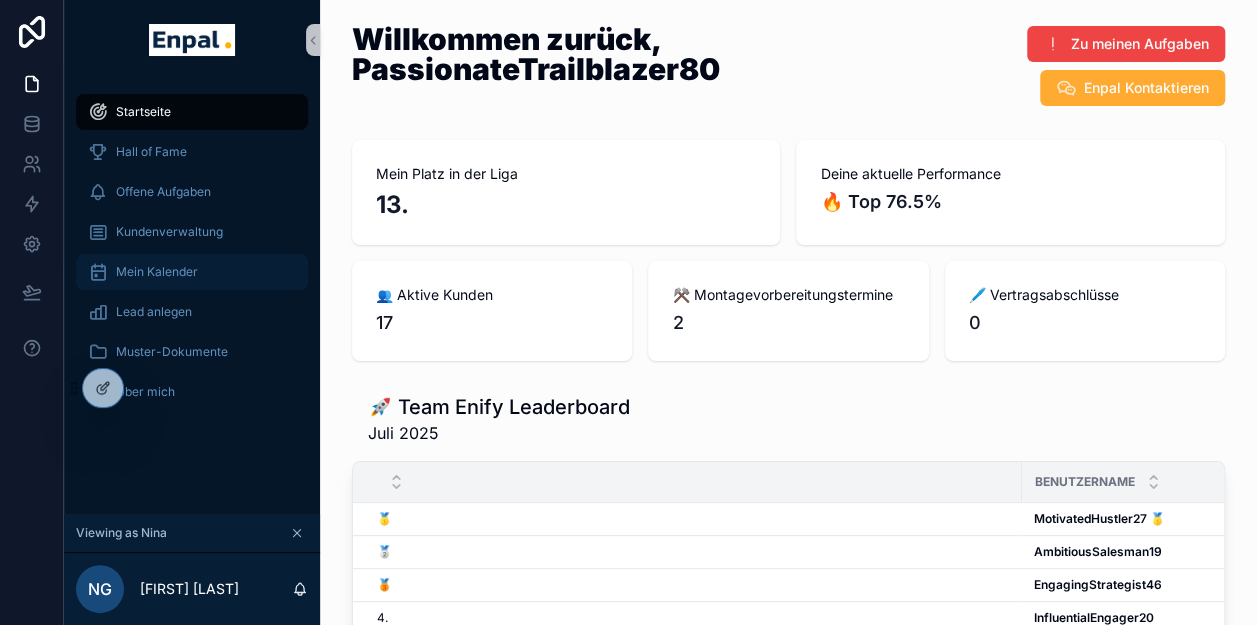 click on "Mein Kalender" at bounding box center (192, 272) 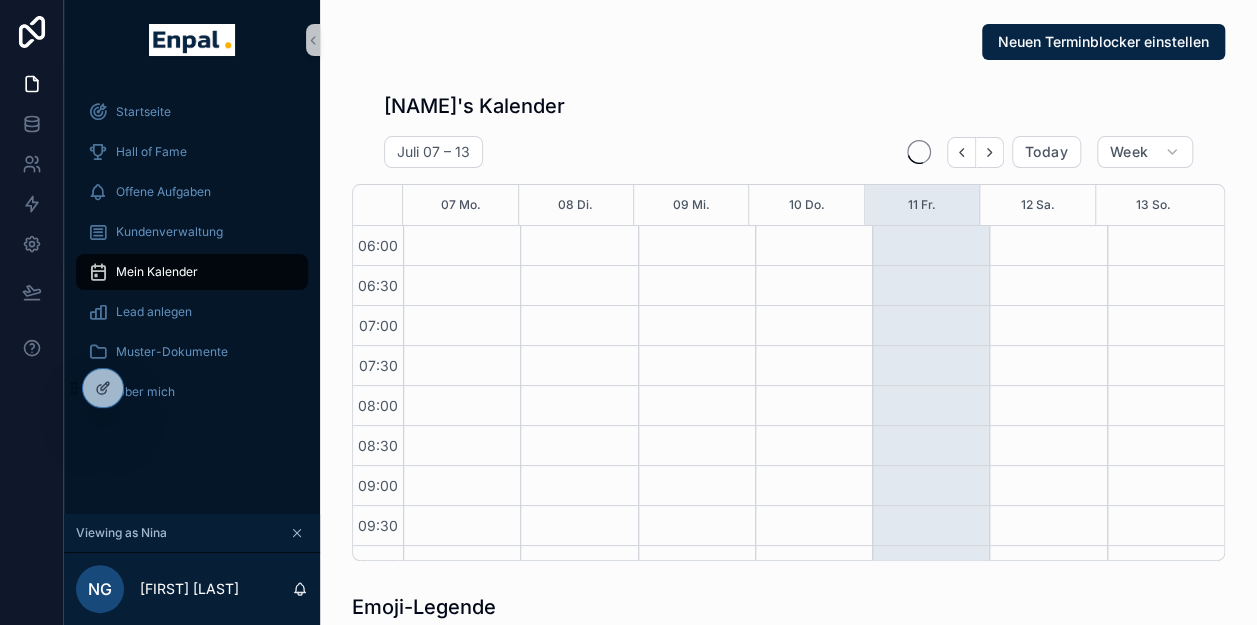 scroll, scrollTop: 0, scrollLeft: 0, axis: both 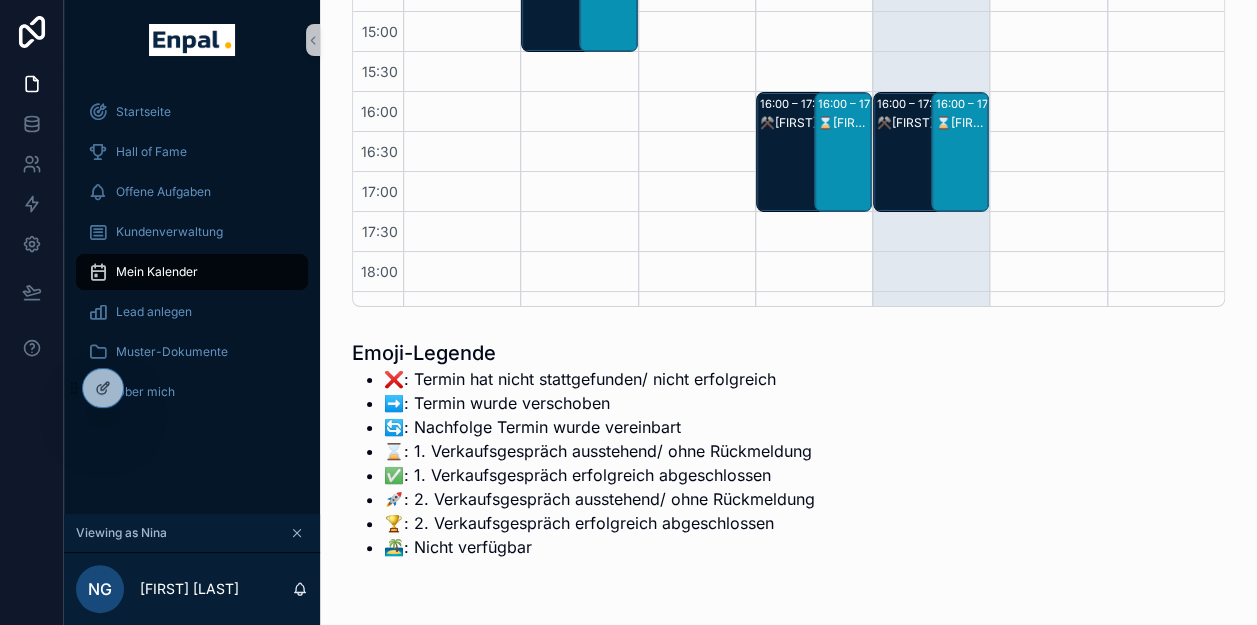 click on "⌛Manoranchithan Goneswaran - 1. VG" at bounding box center [844, 123] 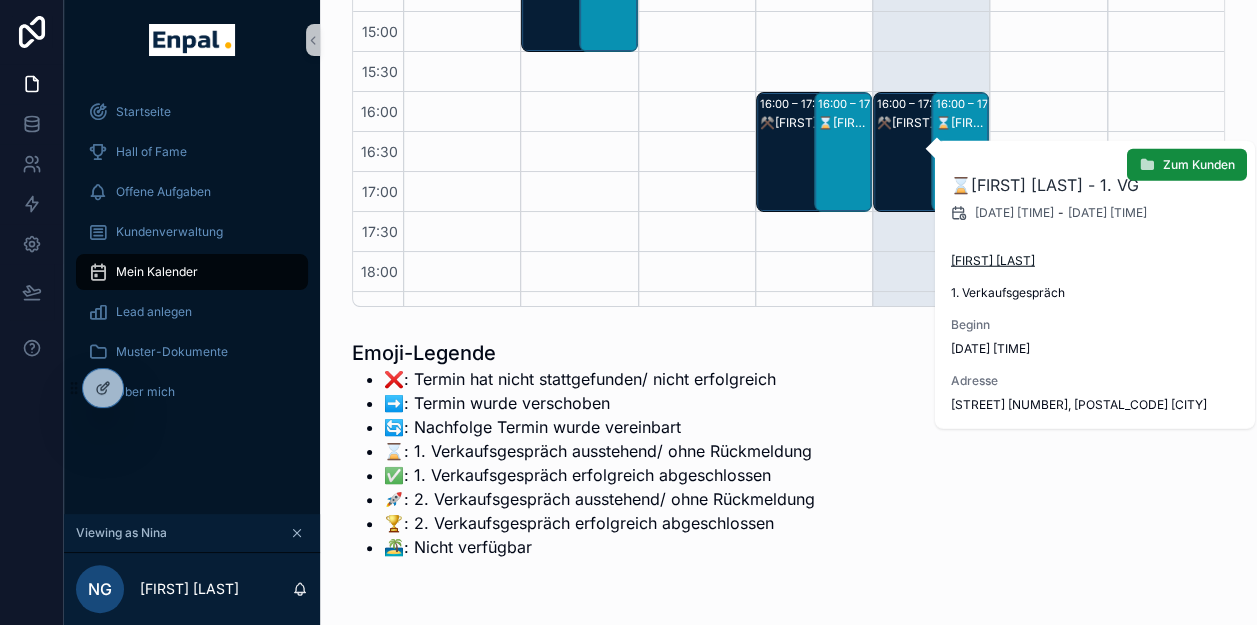 click on "Manoranchithan Goneswaran" at bounding box center (993, 261) 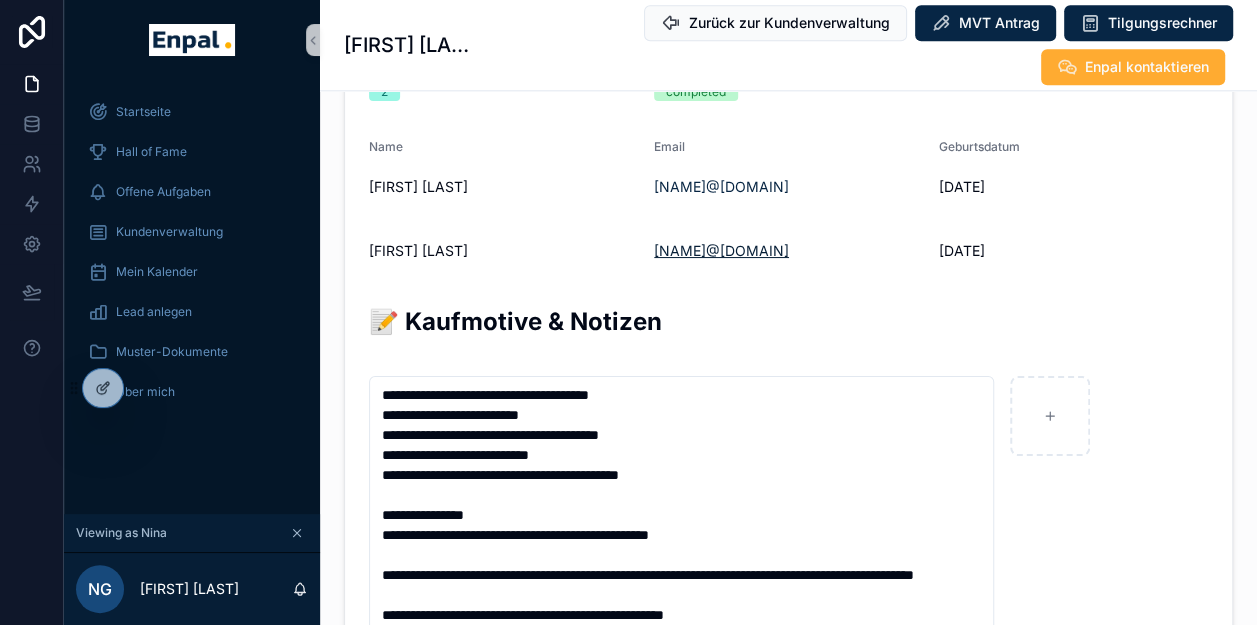 scroll, scrollTop: 1400, scrollLeft: 0, axis: vertical 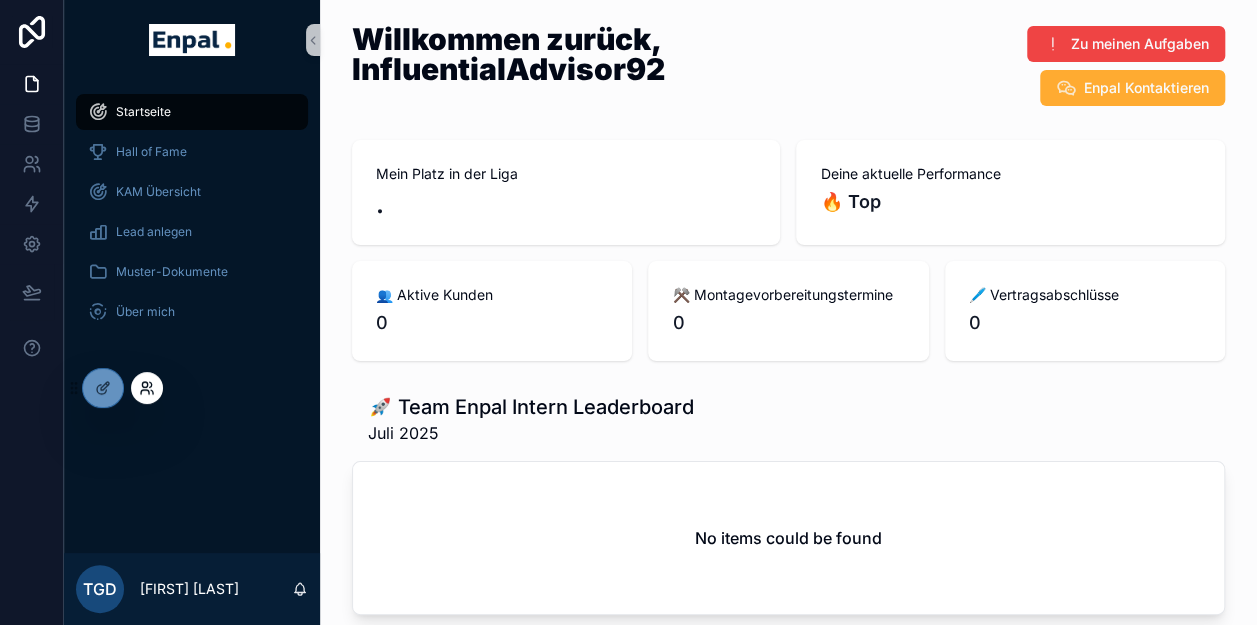 click 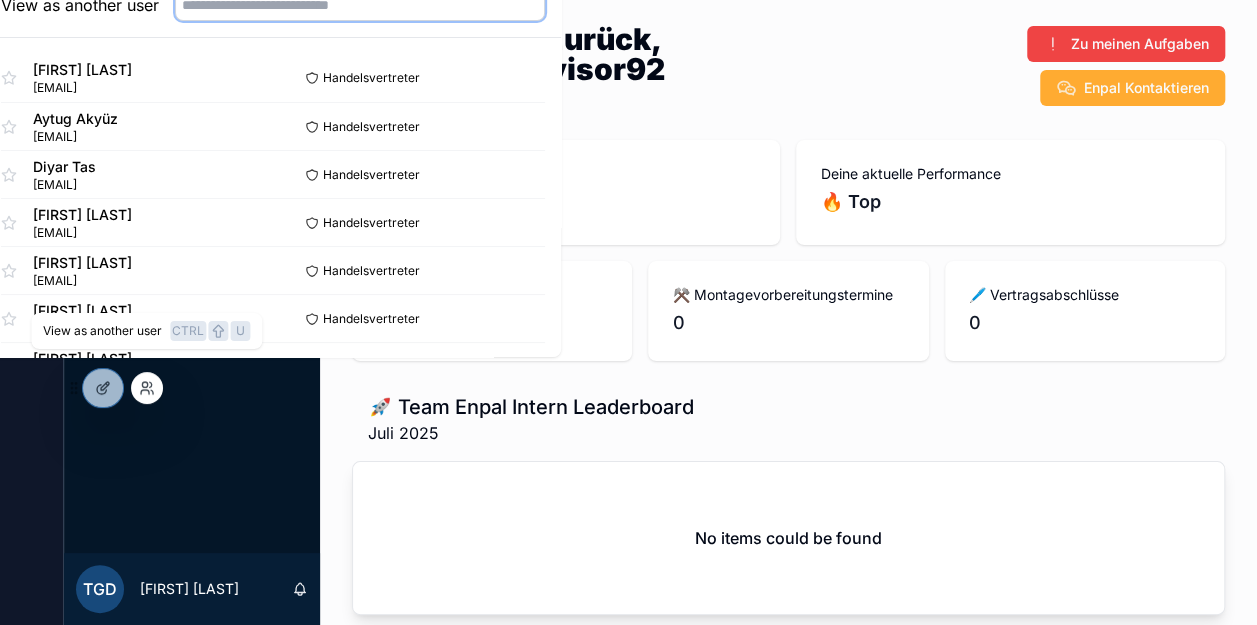 click at bounding box center (360, 5) 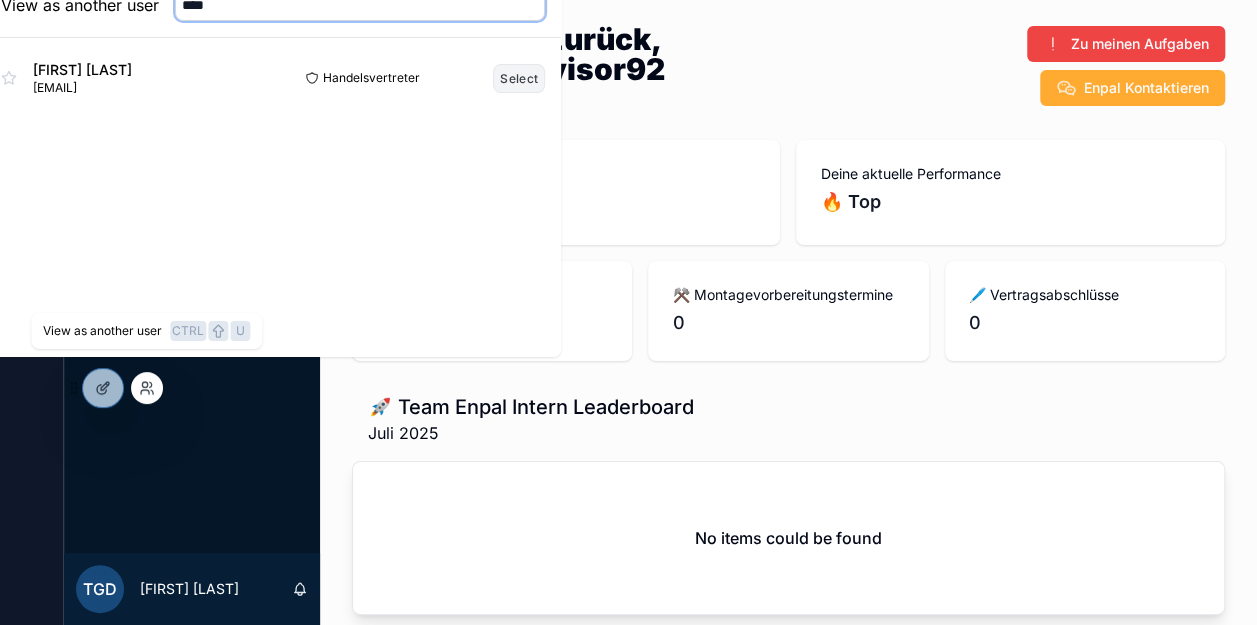 type on "****" 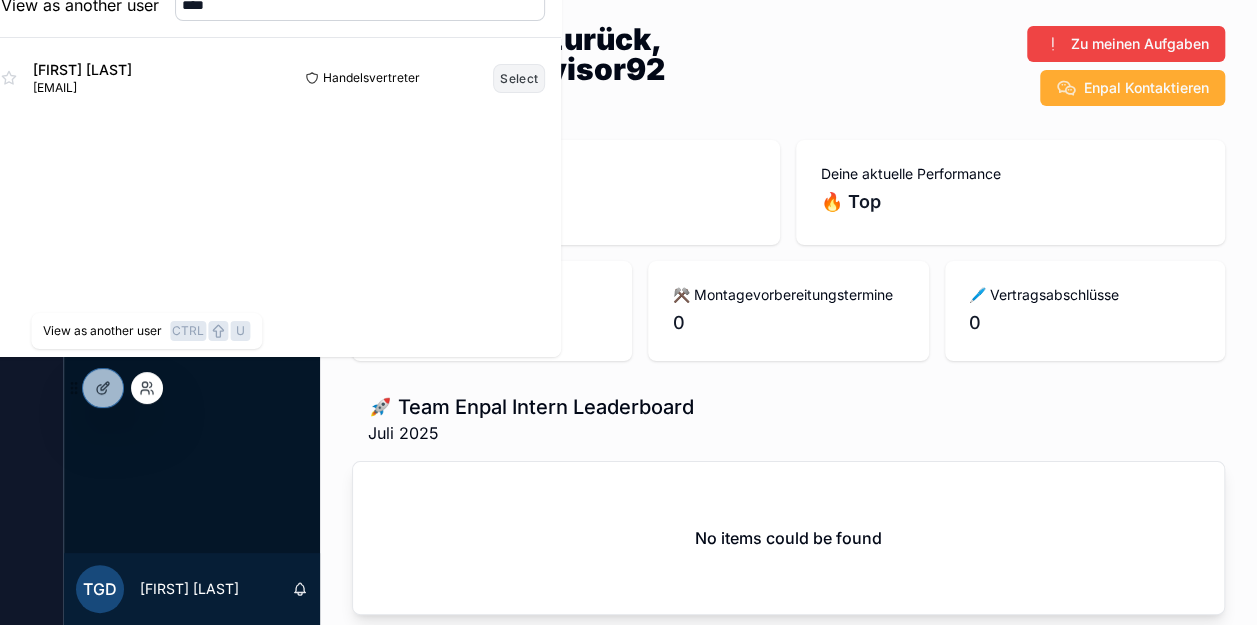 click on "Select" at bounding box center [519, 78] 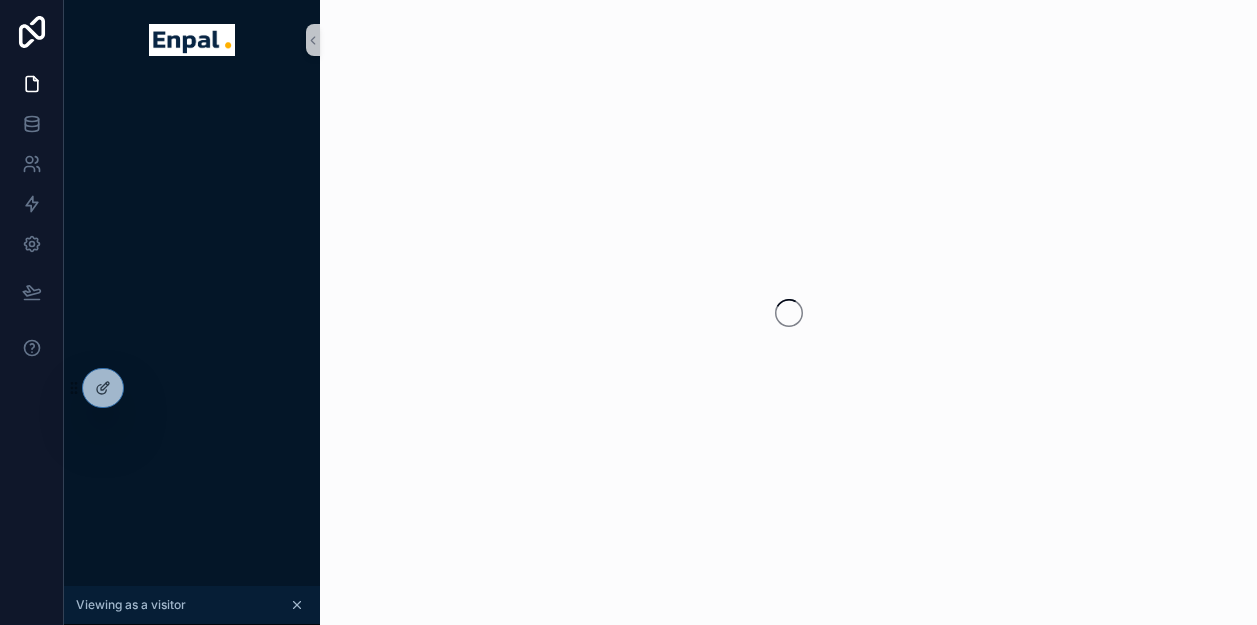 scroll, scrollTop: 0, scrollLeft: 0, axis: both 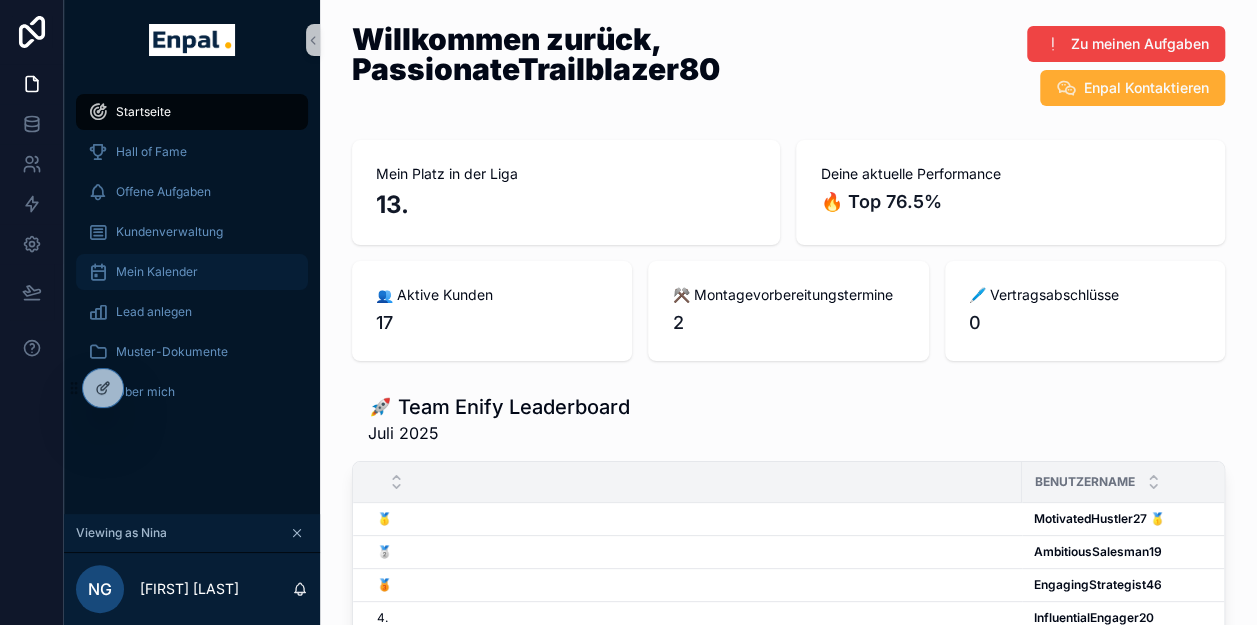 click on "Mein Kalender" at bounding box center [192, 272] 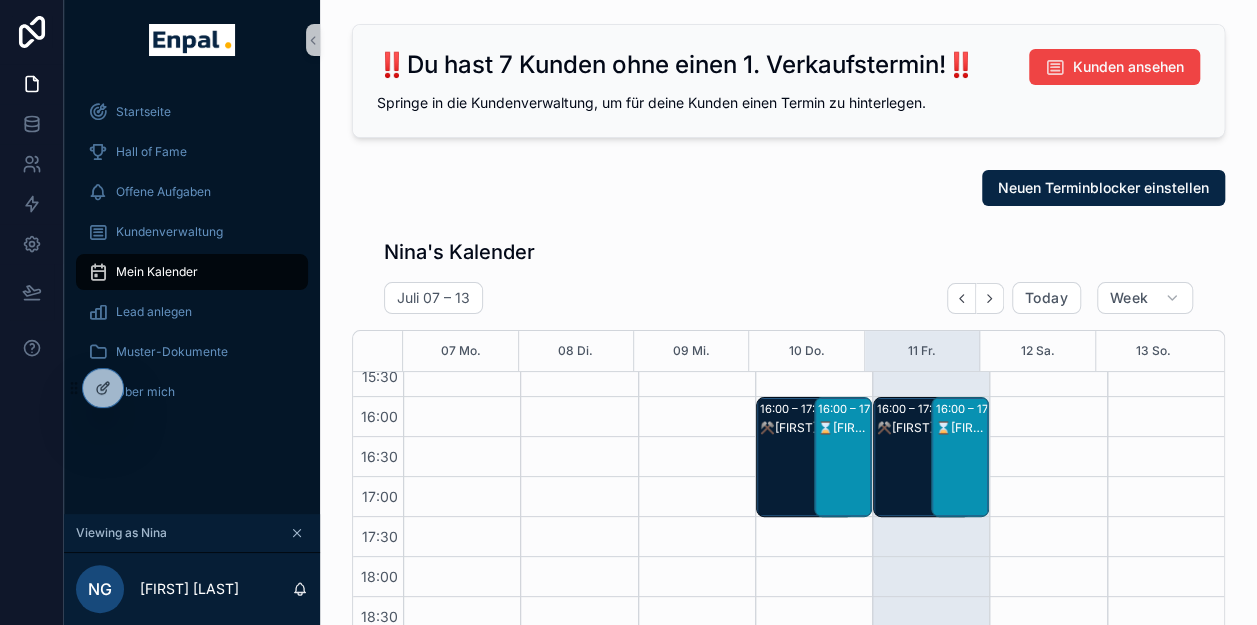 scroll, scrollTop: 780, scrollLeft: 0, axis: vertical 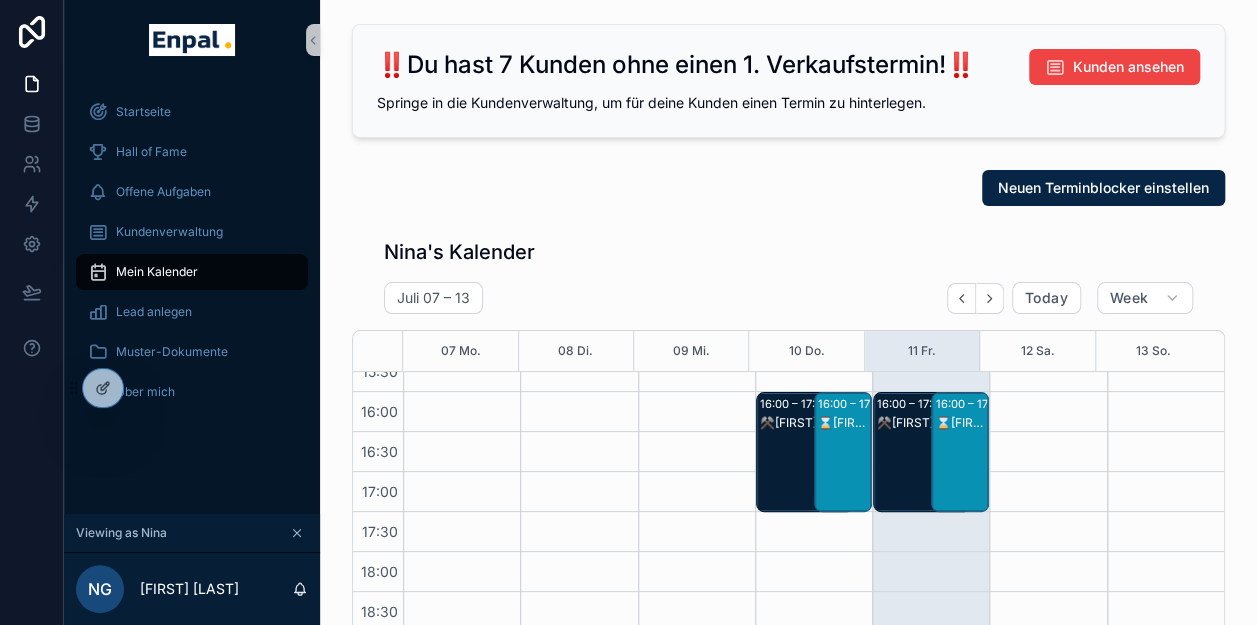click on "⌛[FIRST] [LAST] - 1. VG" at bounding box center (961, 423) 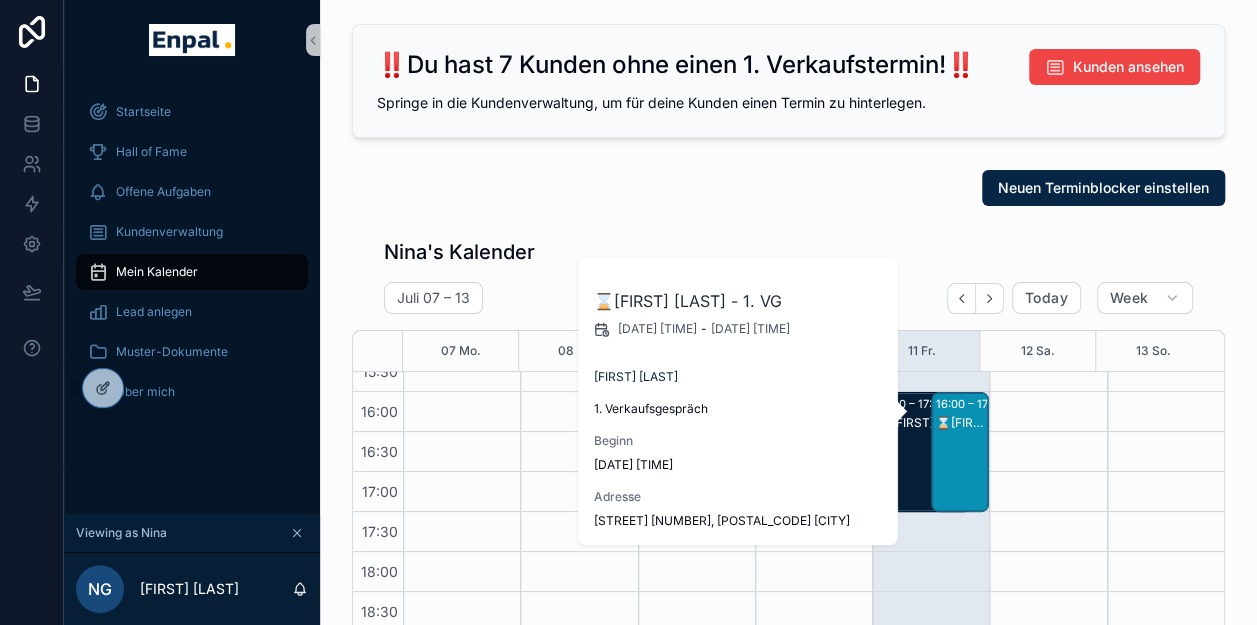 scroll, scrollTop: 880, scrollLeft: 0, axis: vertical 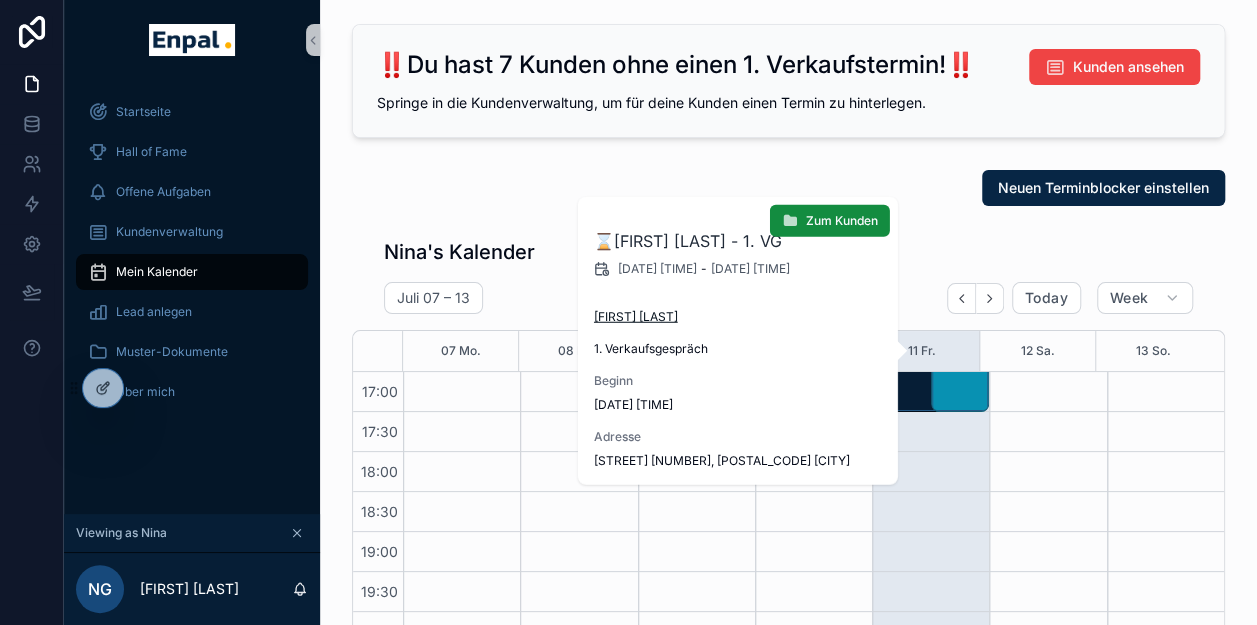 click on "[FIRST] [LAST]" at bounding box center [636, 317] 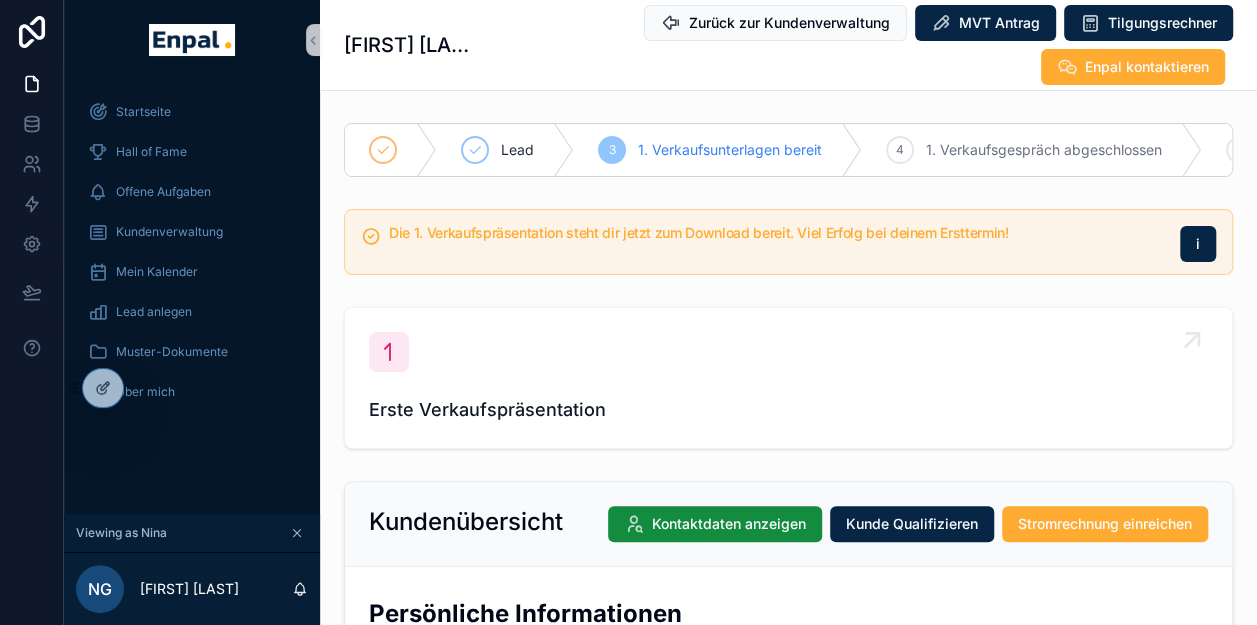 click on "Erste Verkaufspräsentation" at bounding box center [788, 378] 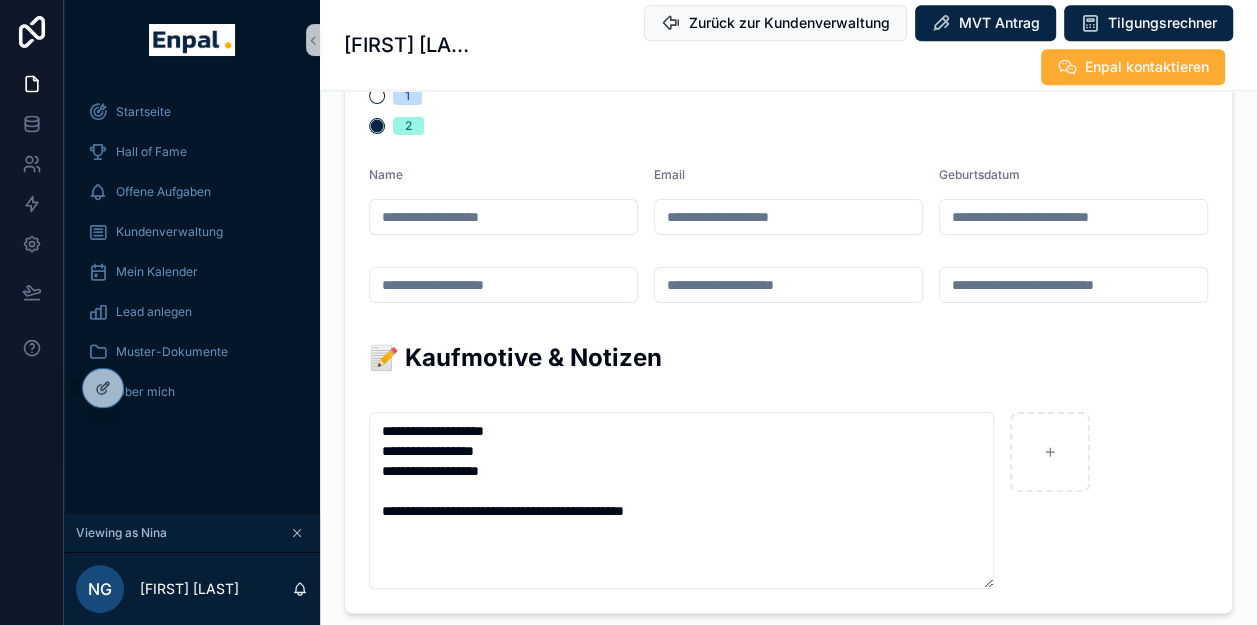 scroll, scrollTop: 1200, scrollLeft: 0, axis: vertical 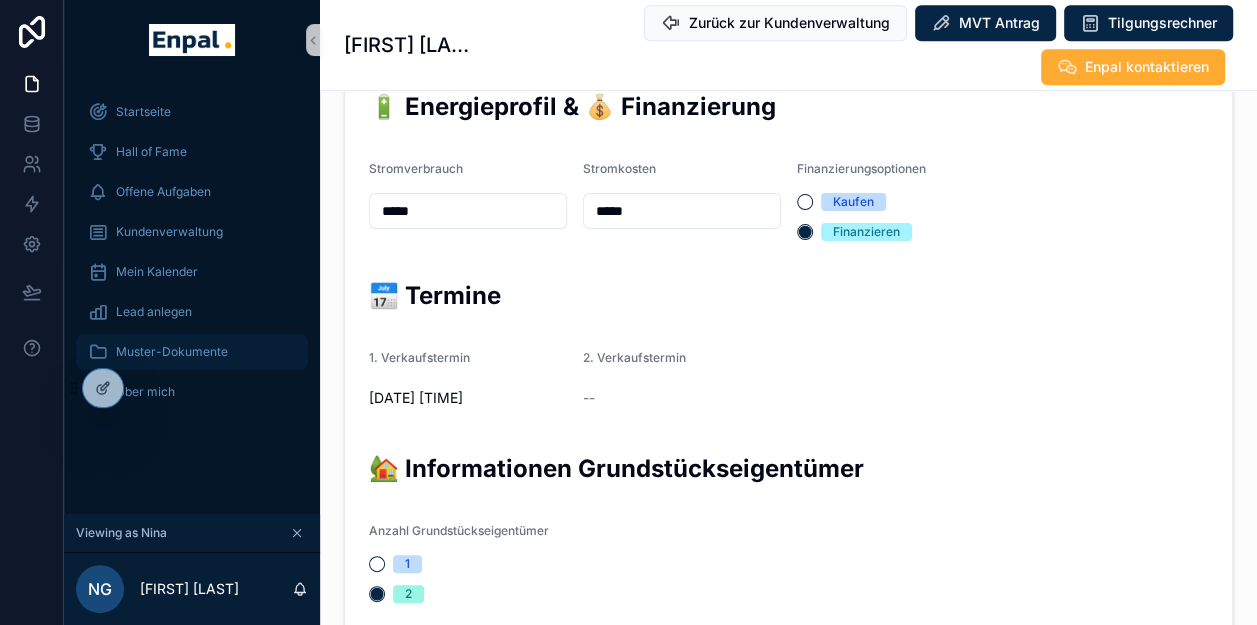 click on "Muster-Dokumente" at bounding box center (172, 352) 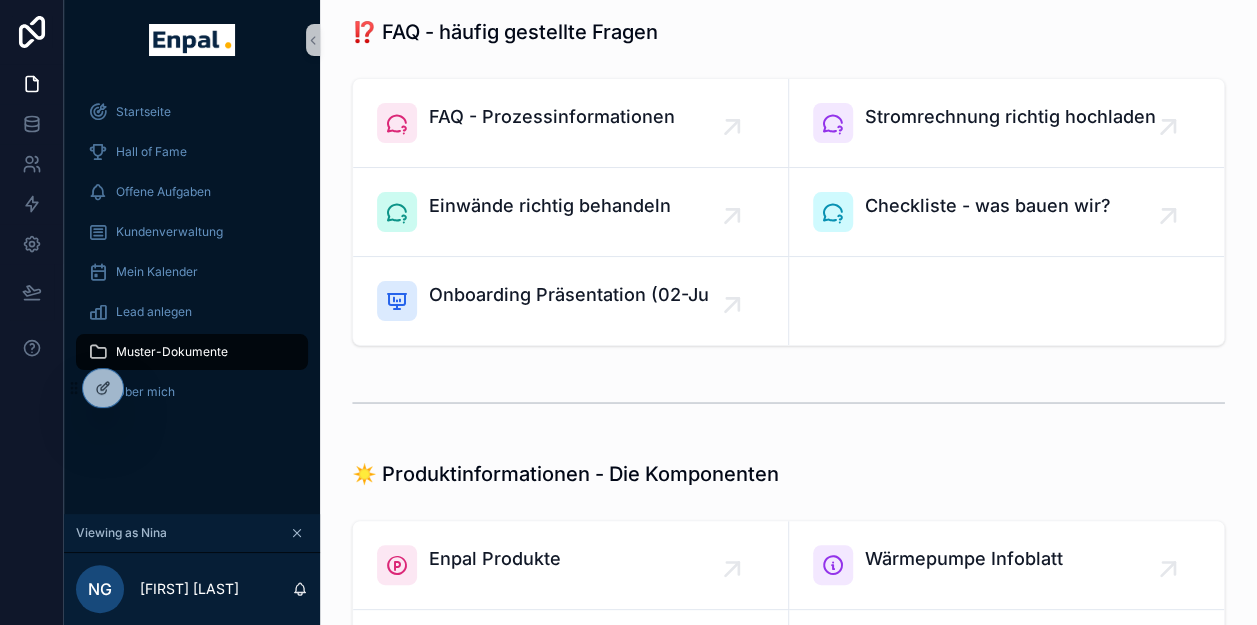 scroll, scrollTop: 1000, scrollLeft: 0, axis: vertical 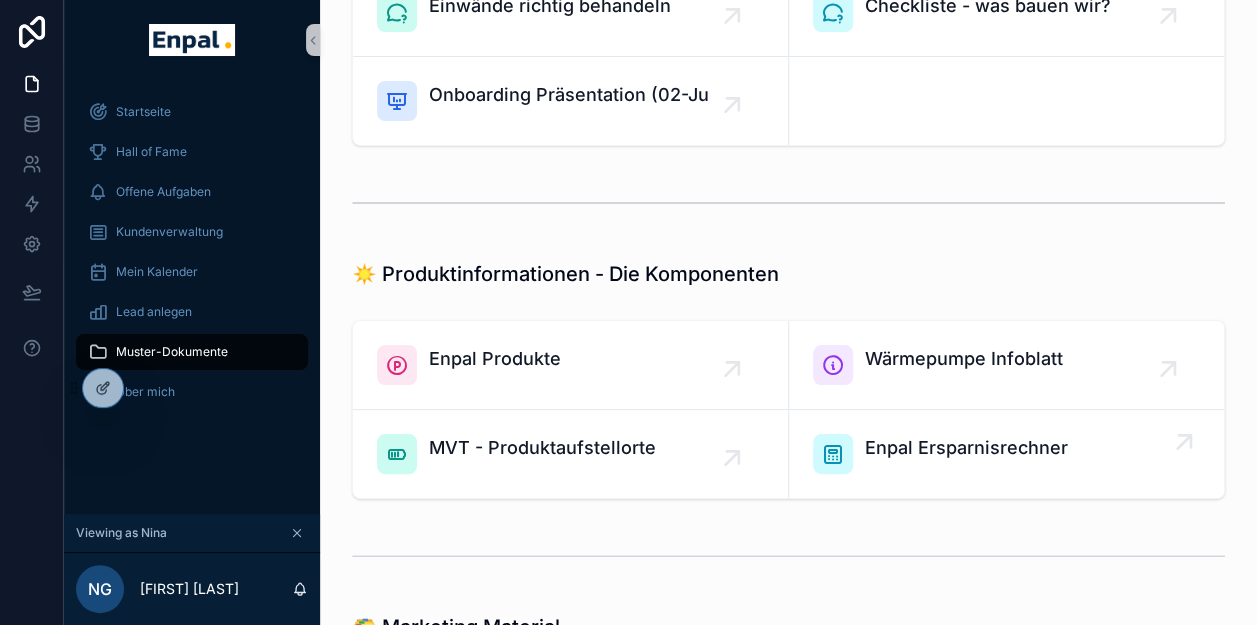 click on "Enpal Ersparnisrechner" at bounding box center [1007, 454] 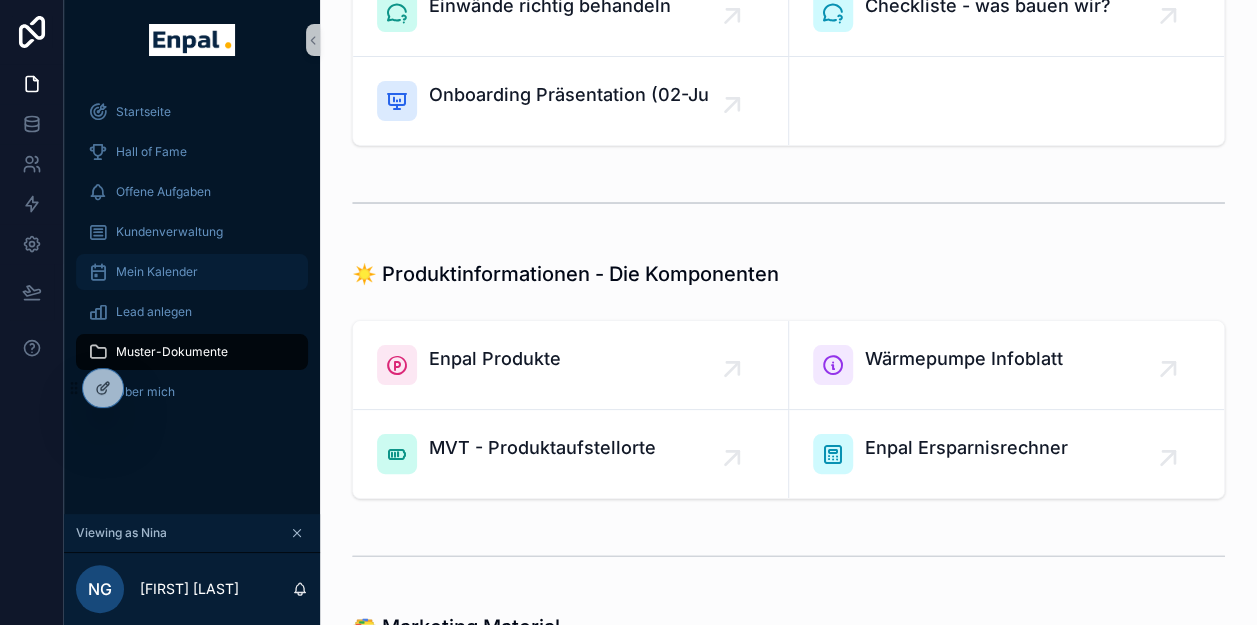 click on "Mein Kalender" at bounding box center [157, 272] 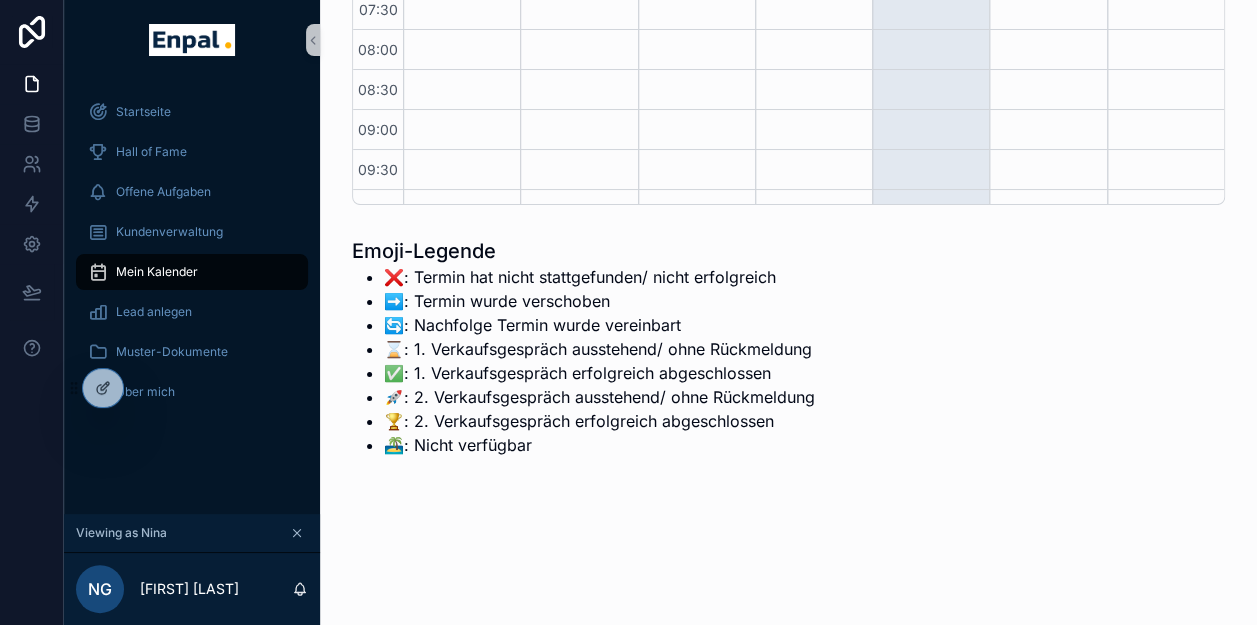 scroll, scrollTop: 352, scrollLeft: 0, axis: vertical 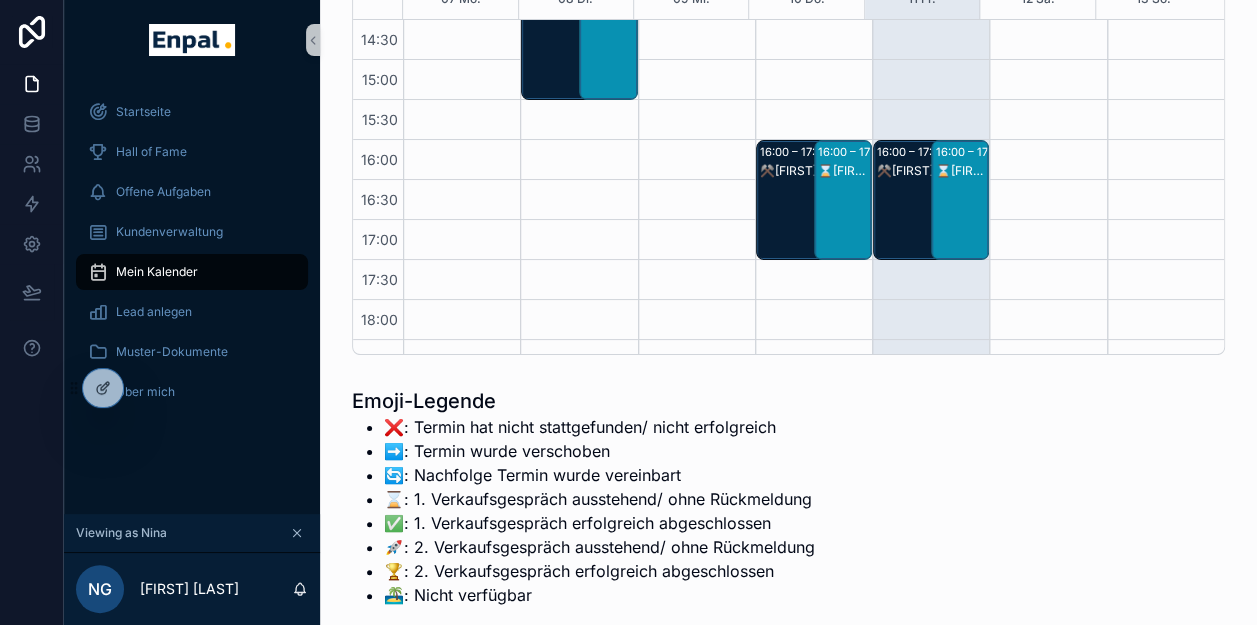 click on "⌛[FIRST] [LAST] - 1. VG" at bounding box center [961, 171] 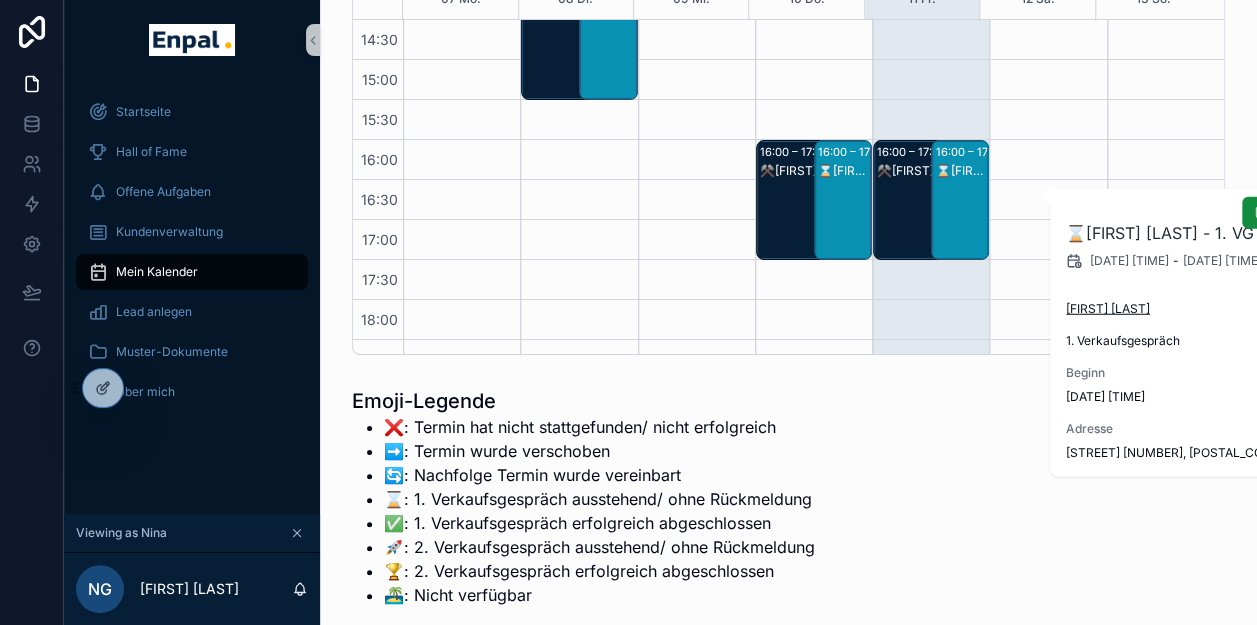 click on "[FIRST] [LAST]" at bounding box center [1108, 309] 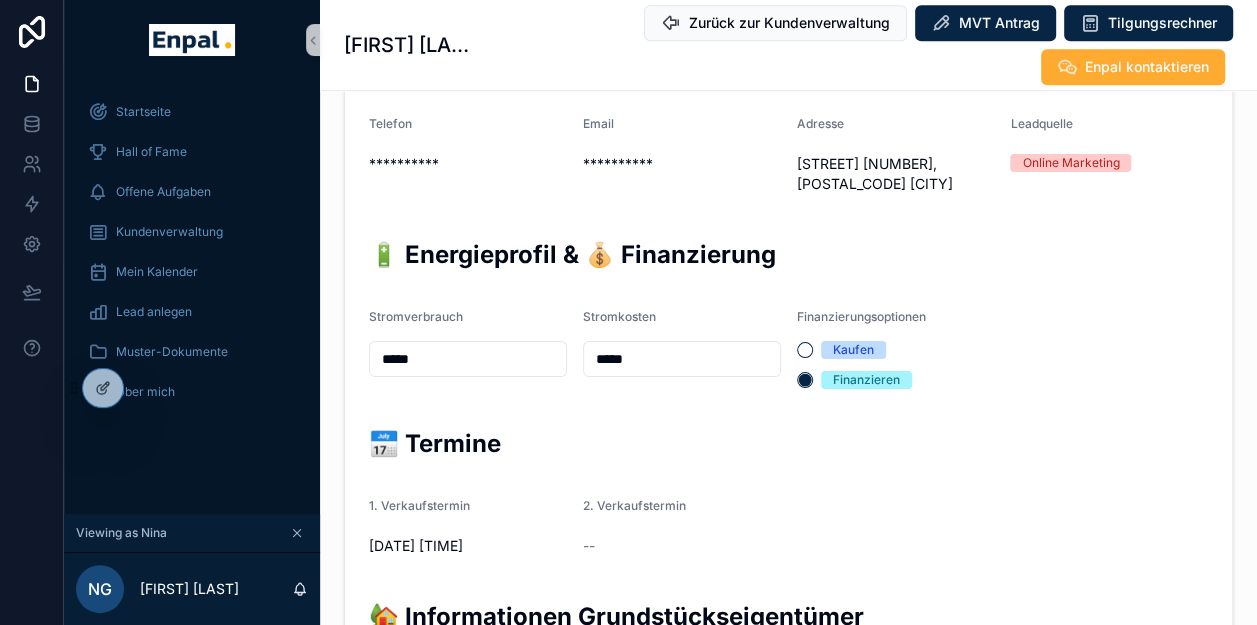 scroll, scrollTop: 652, scrollLeft: 0, axis: vertical 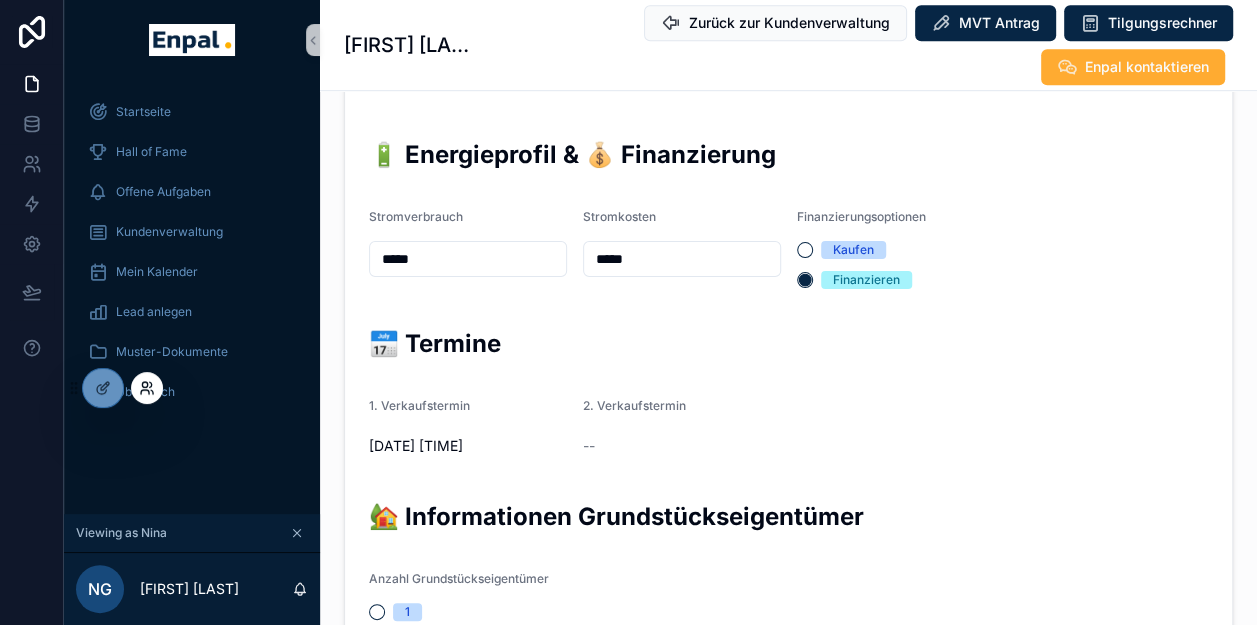 click 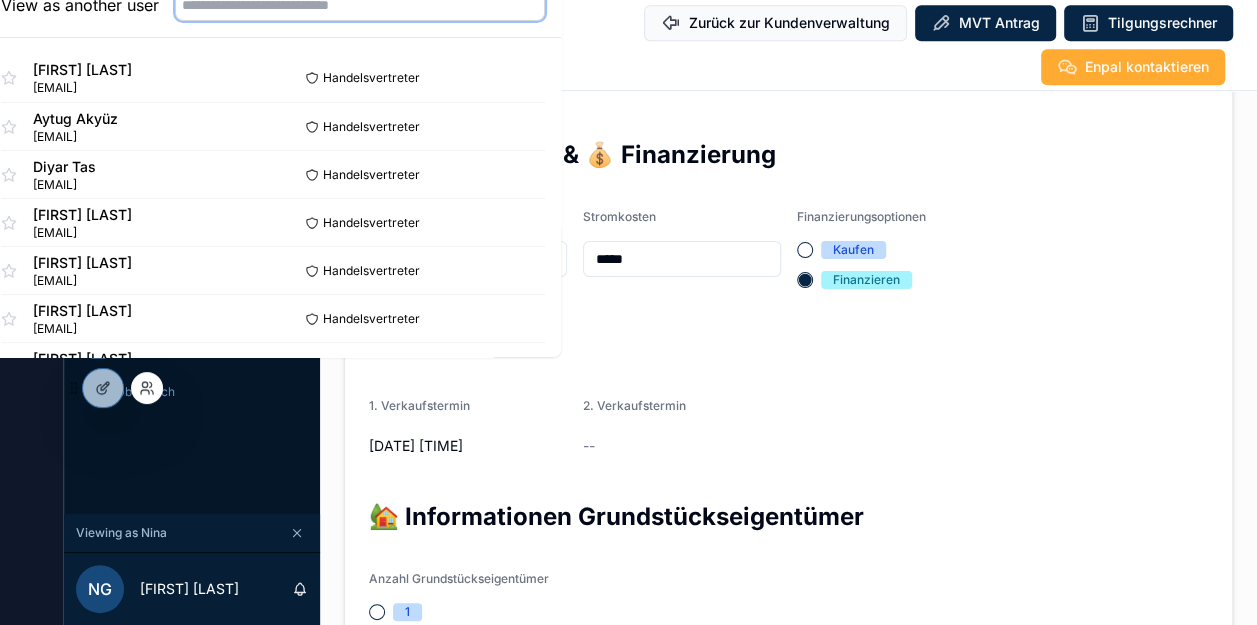 click at bounding box center (360, 5) 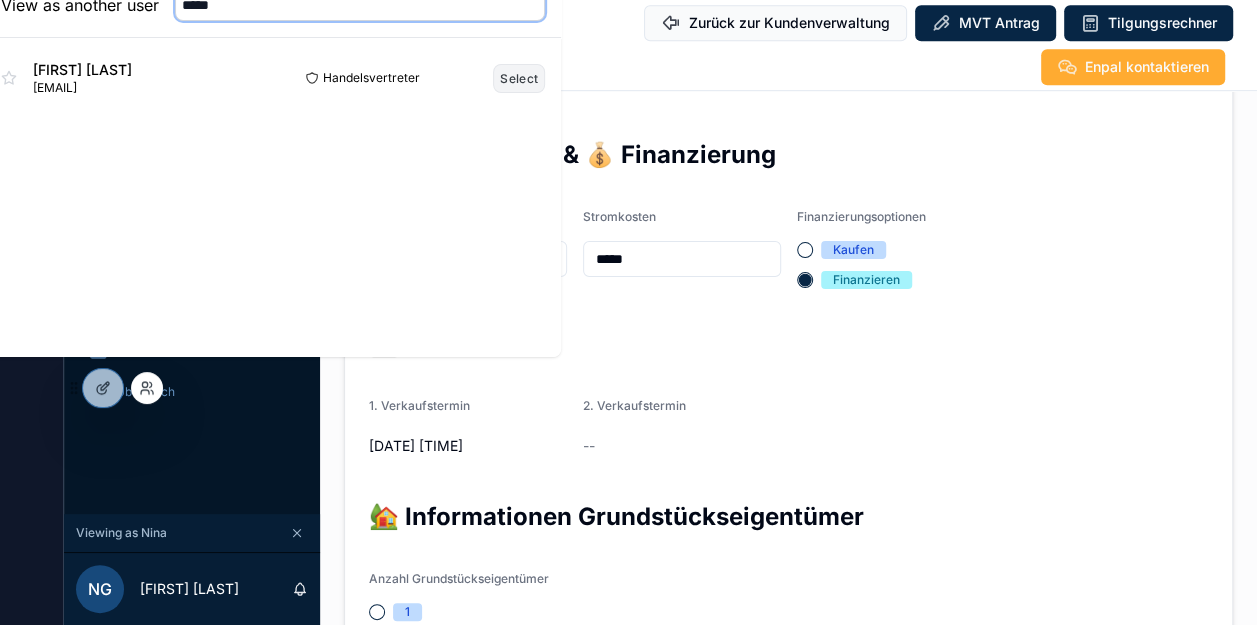 type on "*****" 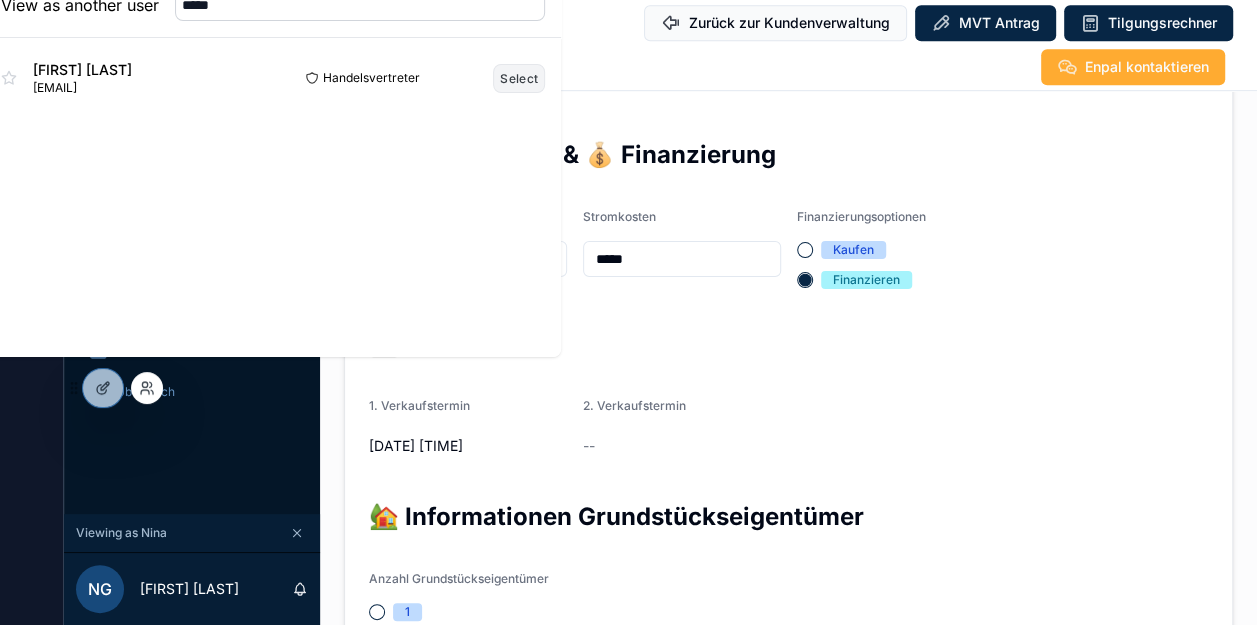 click on "Select" at bounding box center (519, 78) 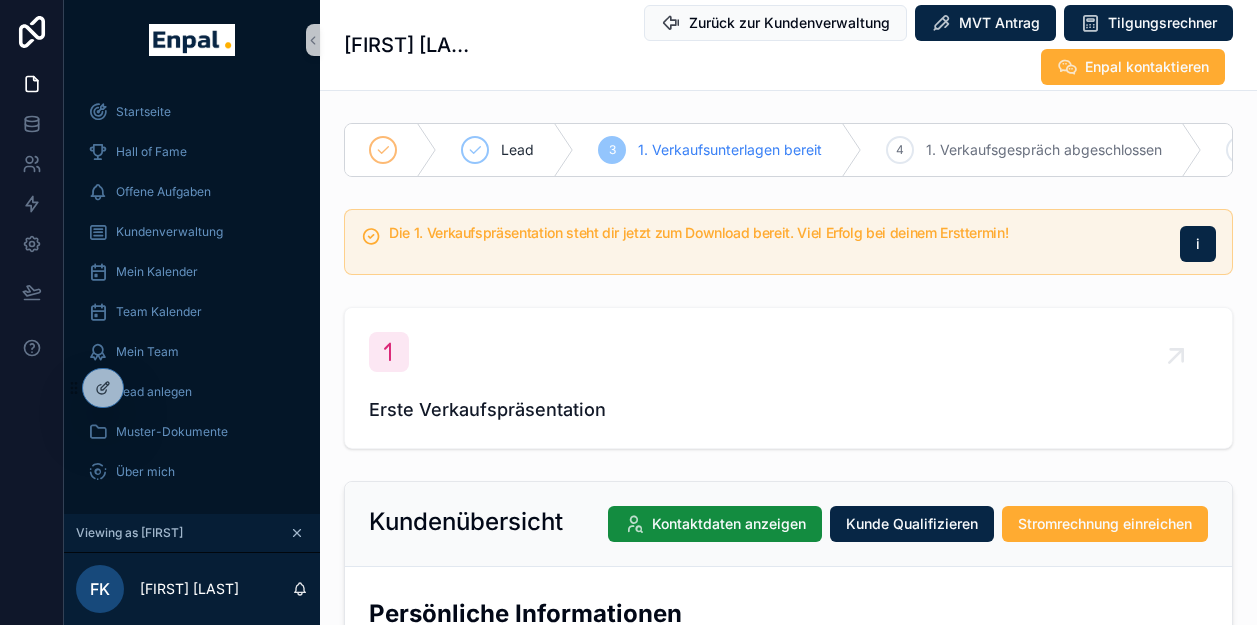 scroll, scrollTop: 0, scrollLeft: 0, axis: both 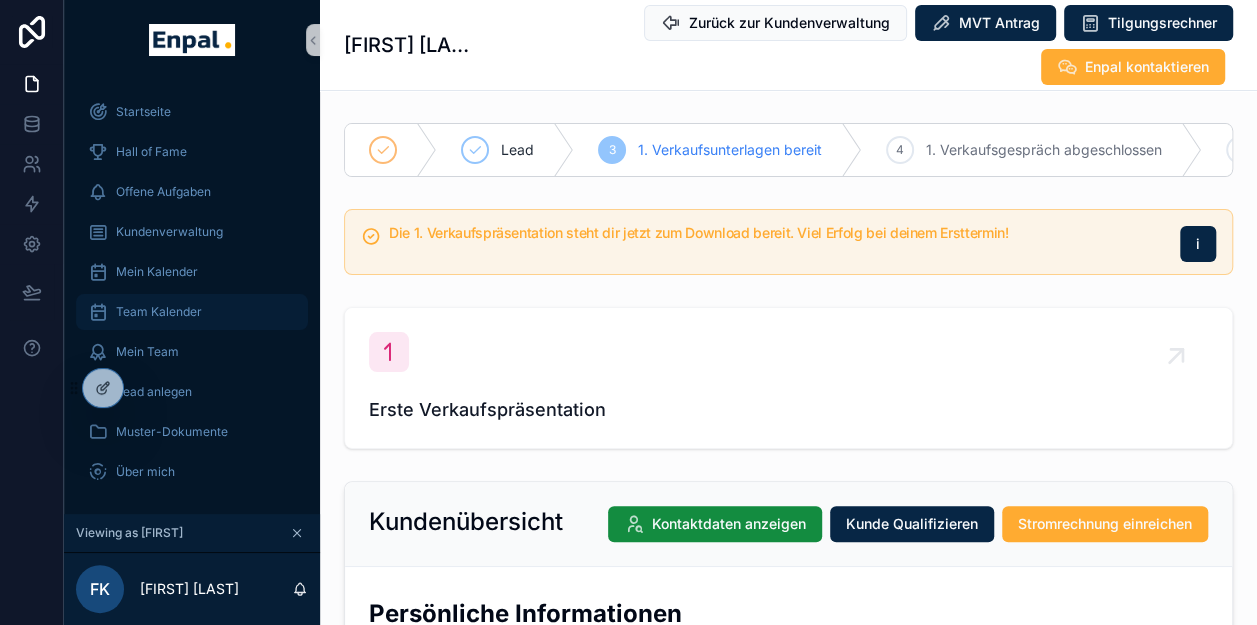 click on "Team Kalender" at bounding box center (192, 312) 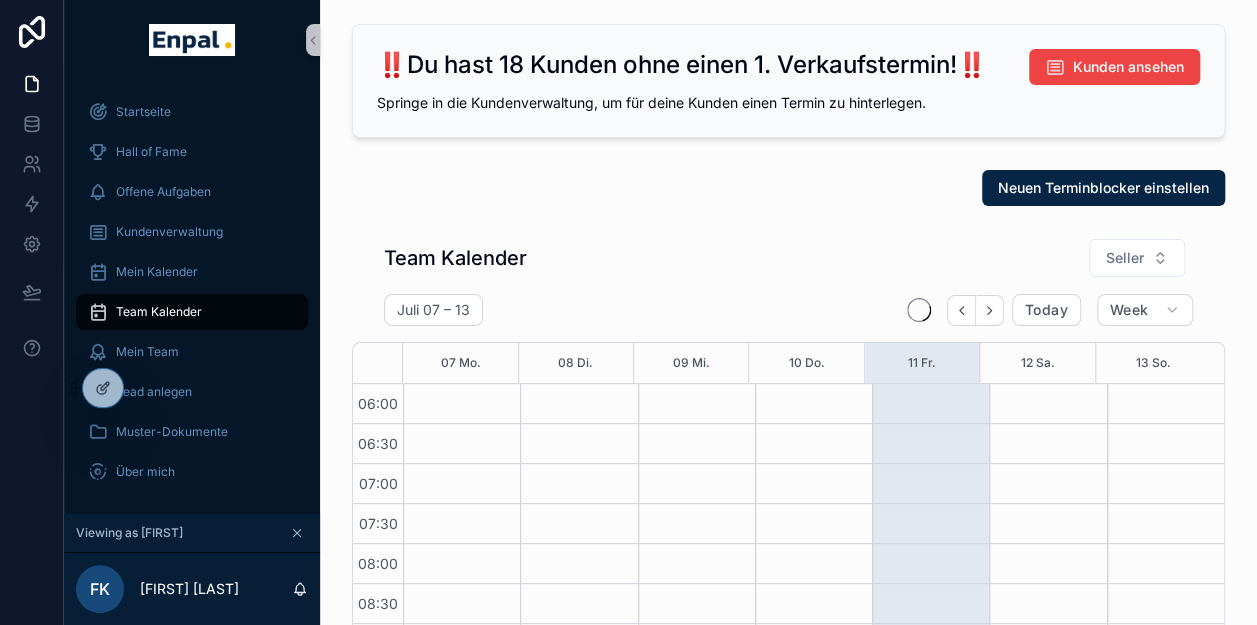 scroll, scrollTop: 480, scrollLeft: 0, axis: vertical 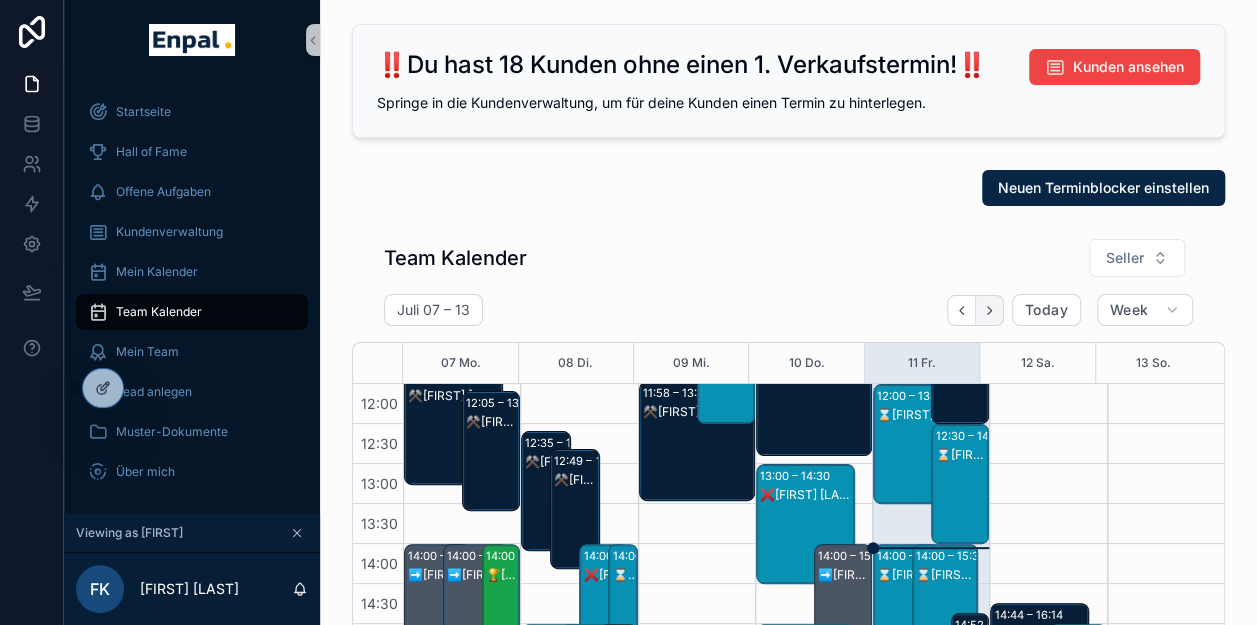 click 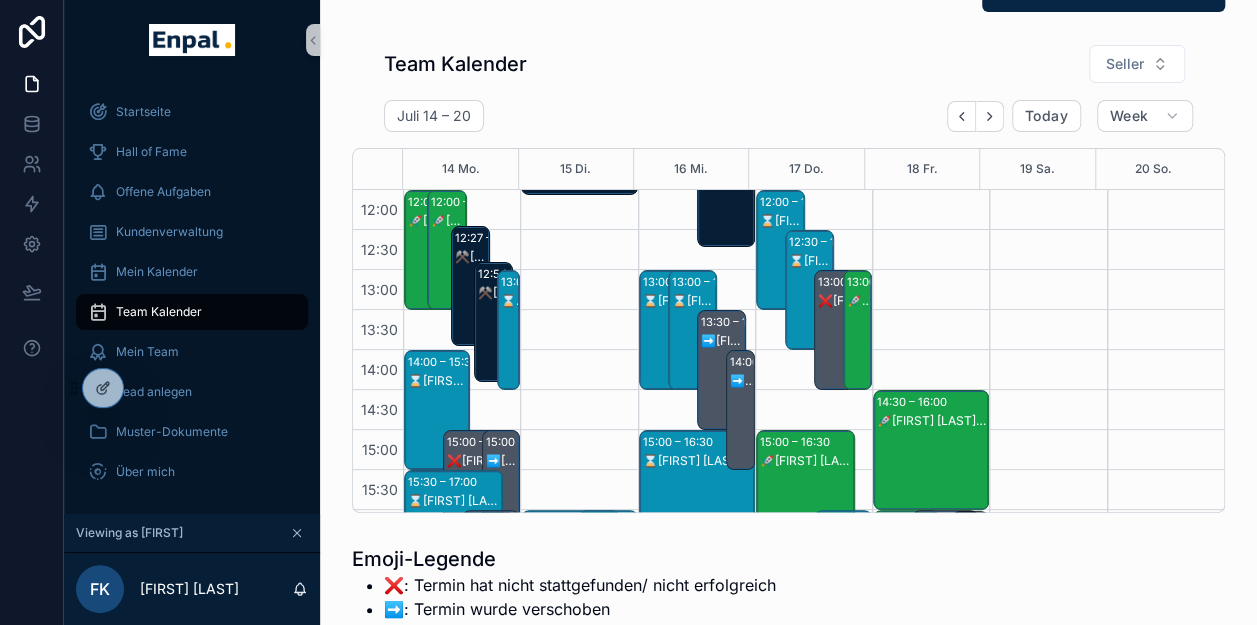 scroll, scrollTop: 200, scrollLeft: 0, axis: vertical 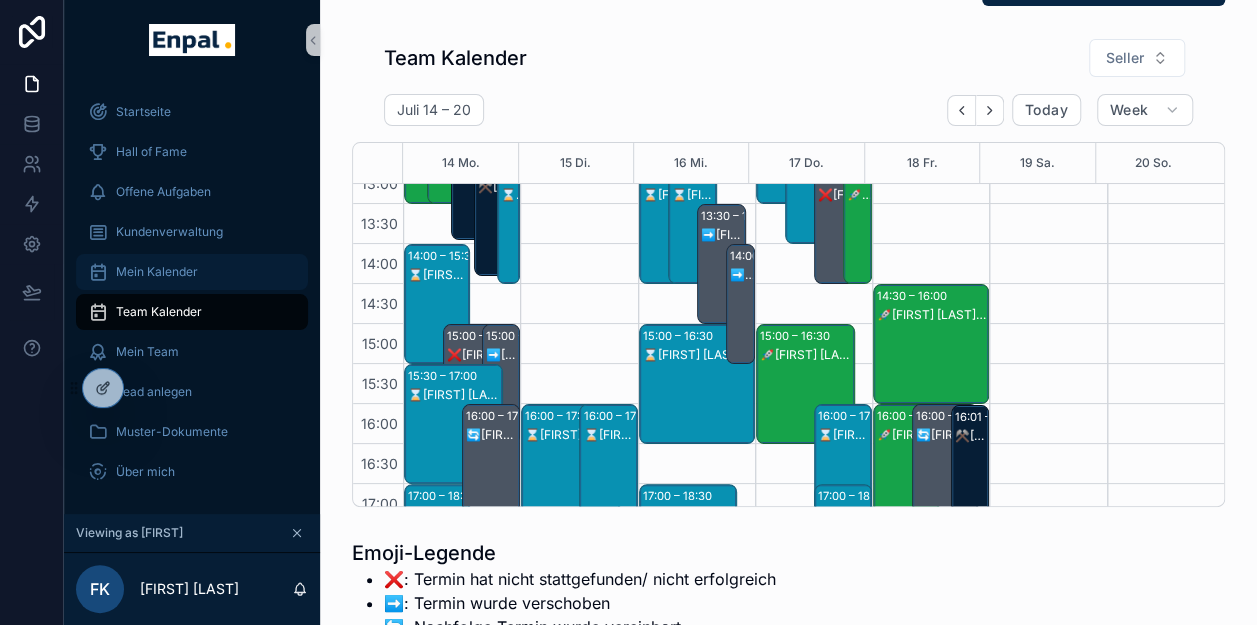 click on "Mein Kalender" at bounding box center (192, 272) 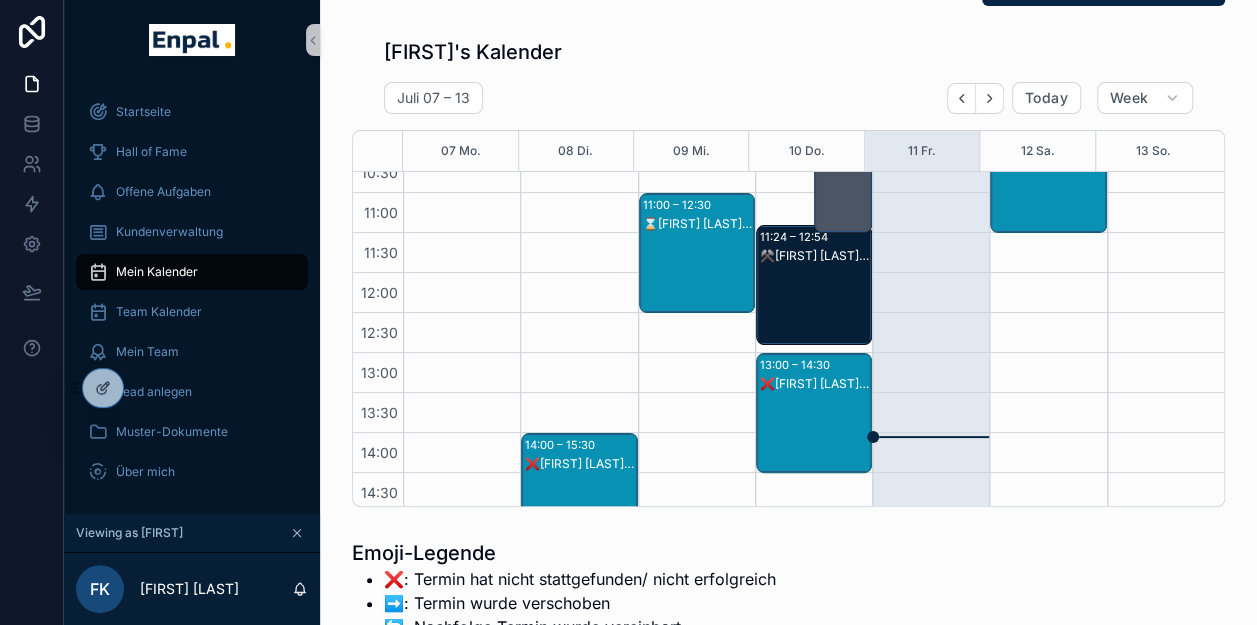 scroll, scrollTop: 380, scrollLeft: 0, axis: vertical 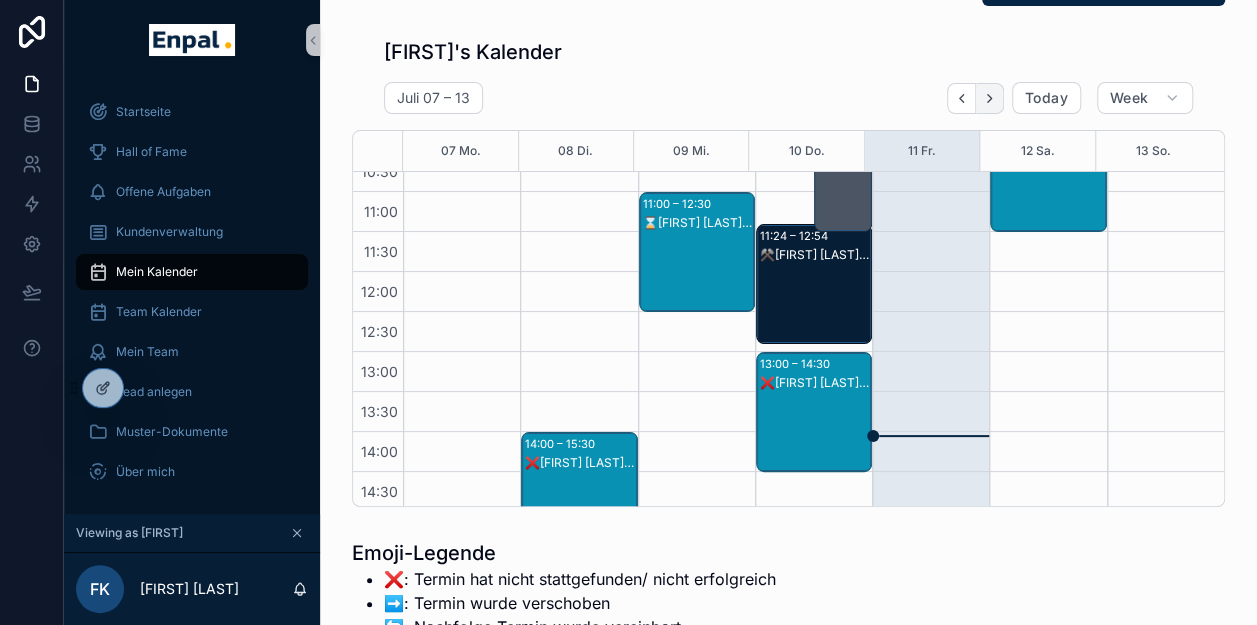 click 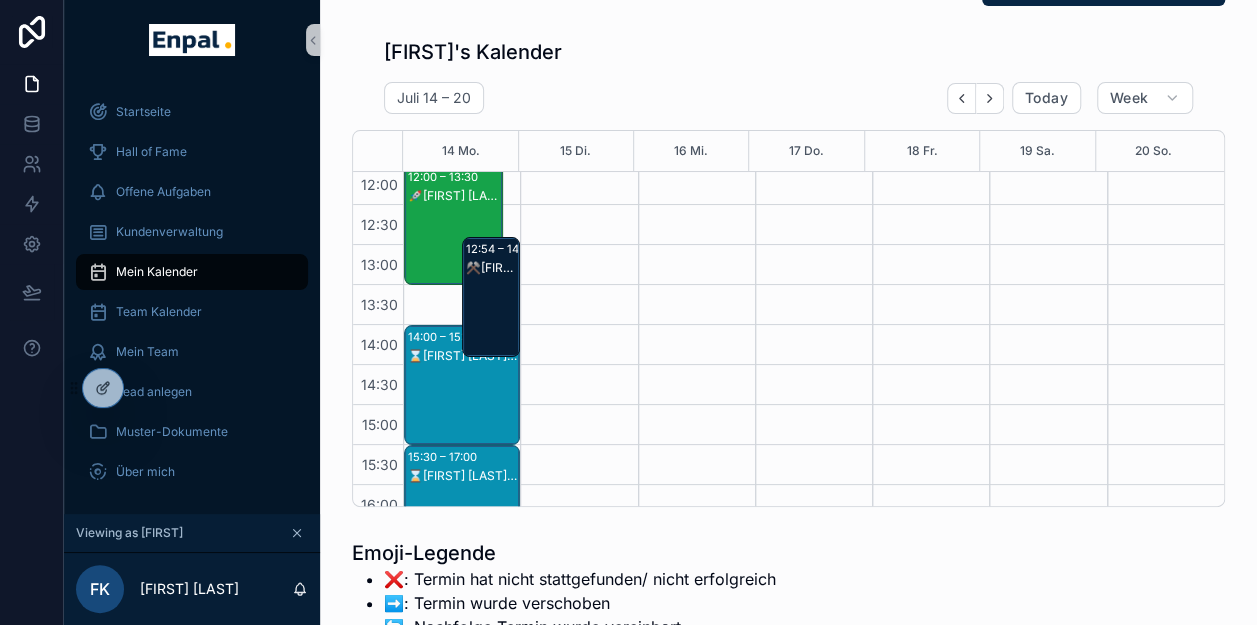 scroll, scrollTop: 480, scrollLeft: 0, axis: vertical 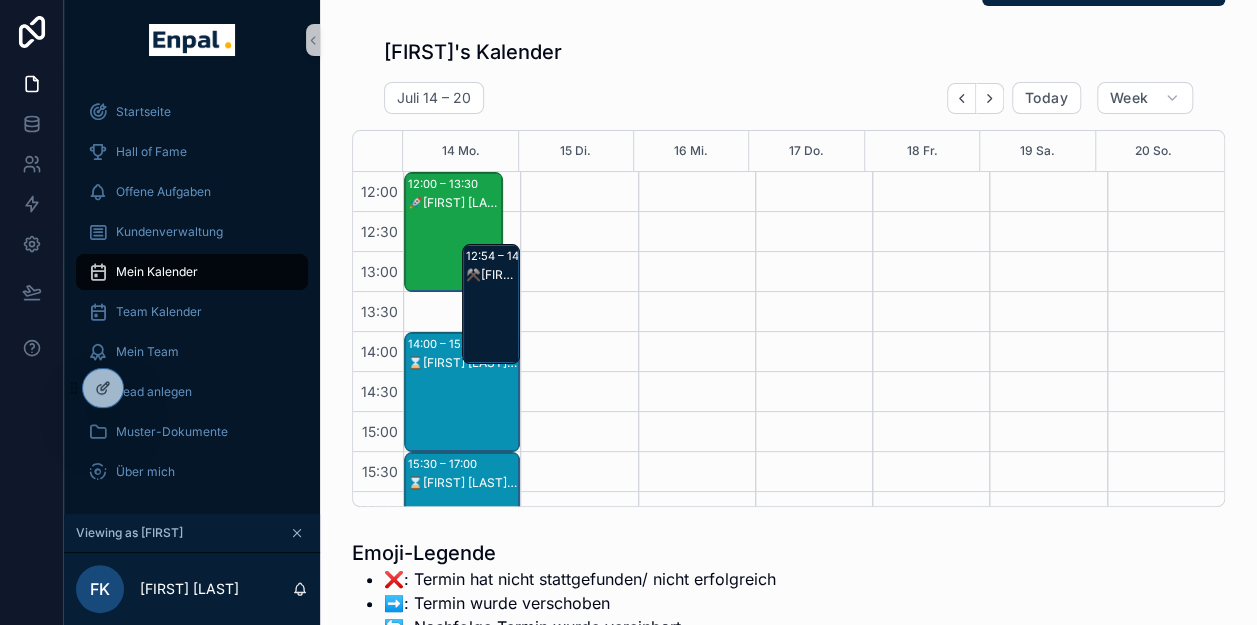 click on "⌛Ioannis Pantakis - 1. VG" at bounding box center (463, 412) 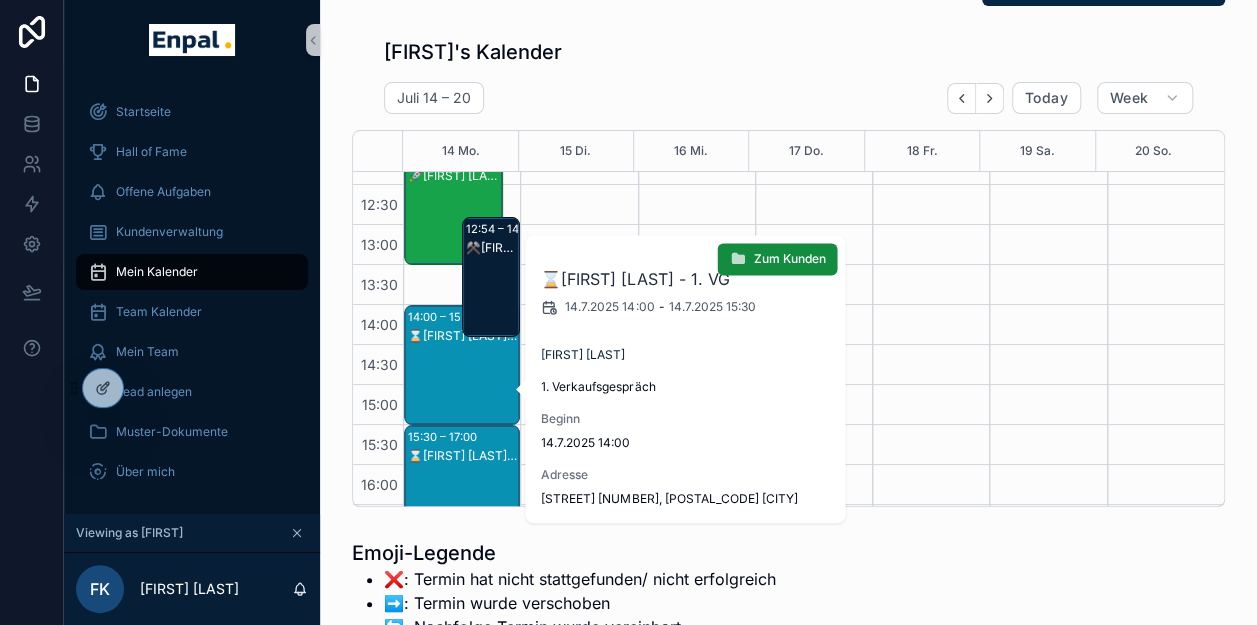scroll, scrollTop: 580, scrollLeft: 0, axis: vertical 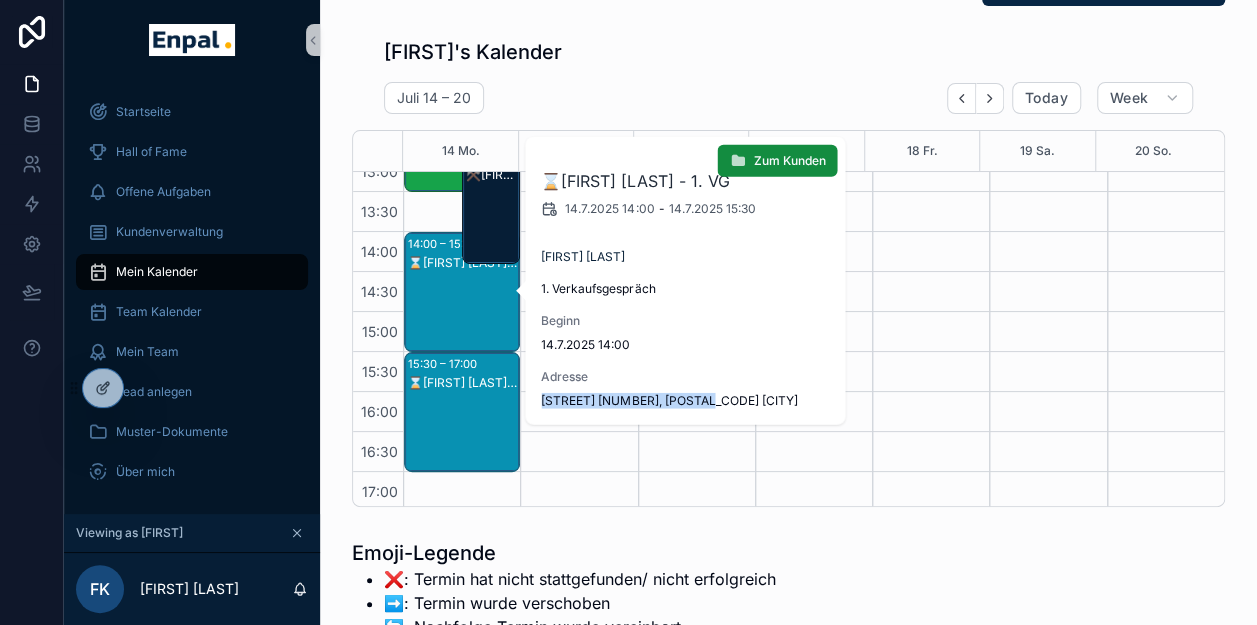 drag, startPoint x: 716, startPoint y: 400, endPoint x: 544, endPoint y: 401, distance: 172.00291 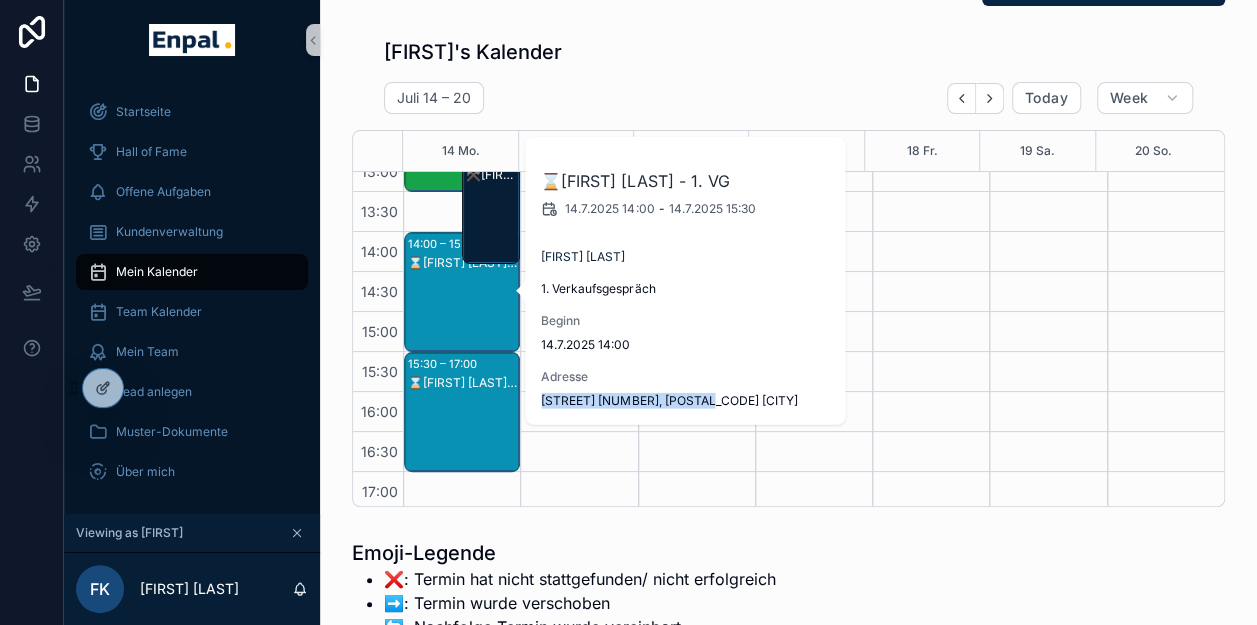 click on "⌛Klaus Wesselmann - 1. VG" at bounding box center (463, 432) 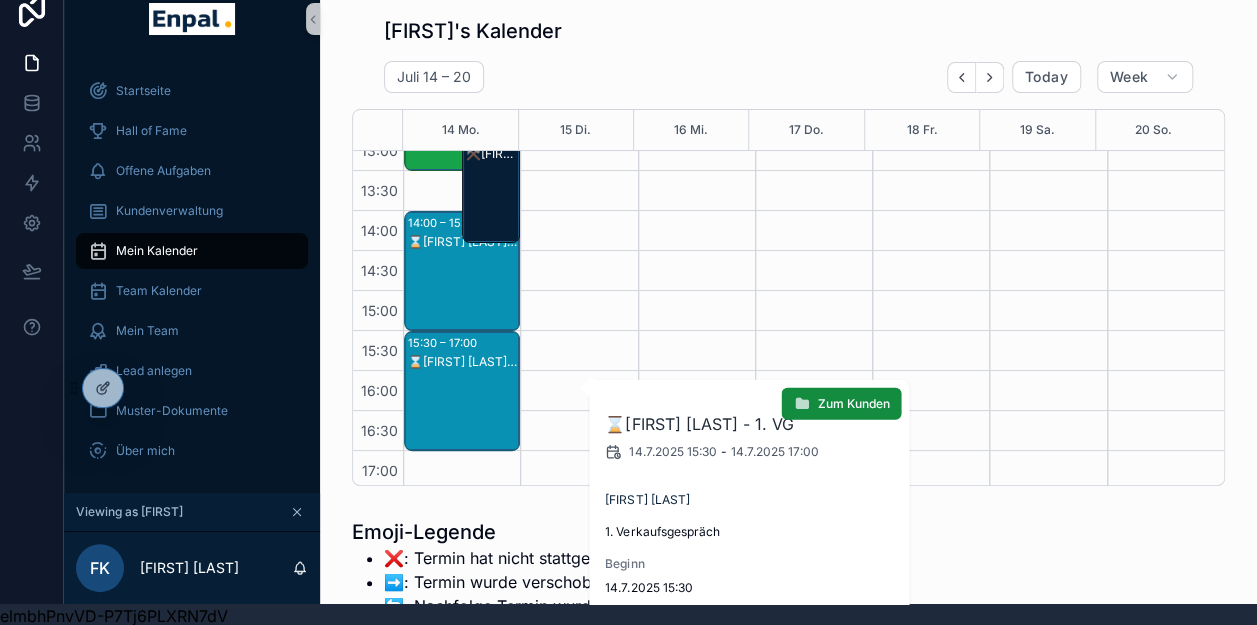 scroll, scrollTop: 39, scrollLeft: 0, axis: vertical 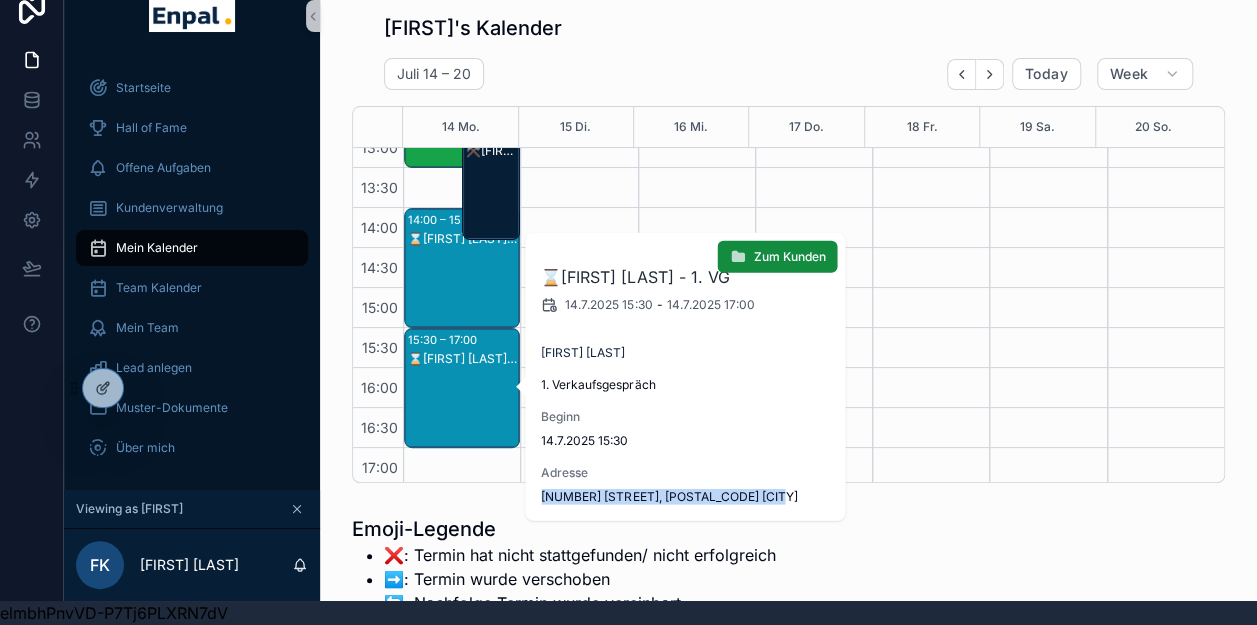 drag, startPoint x: 774, startPoint y: 478, endPoint x: 543, endPoint y: 472, distance: 231.07791 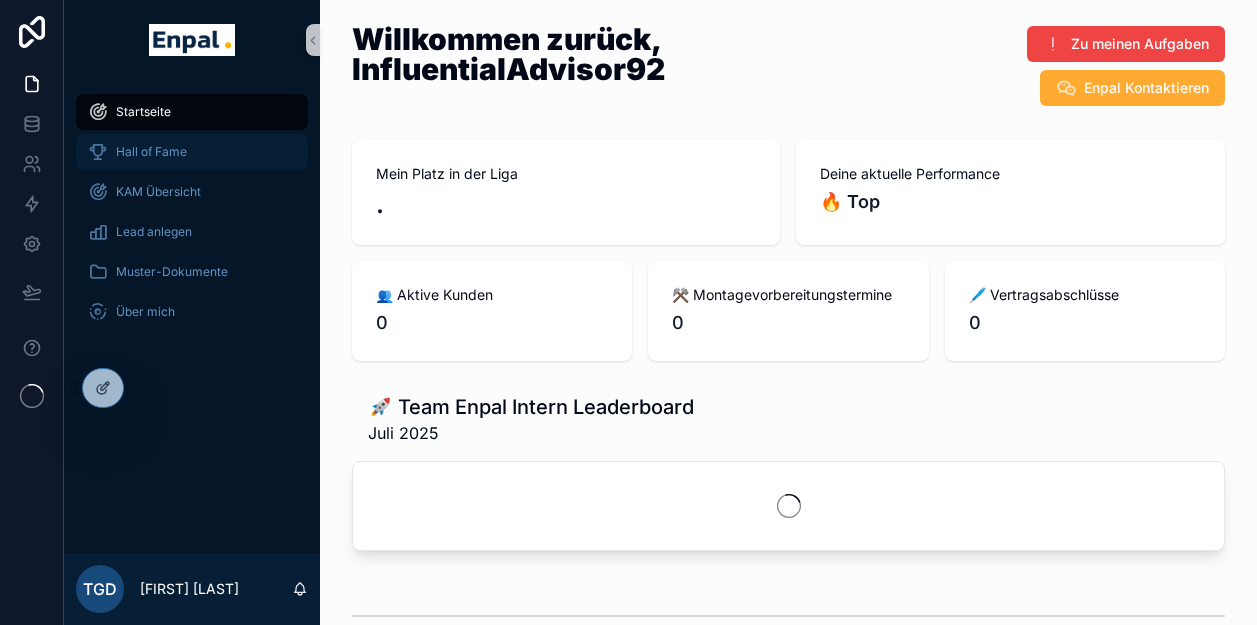 scroll, scrollTop: 0, scrollLeft: 0, axis: both 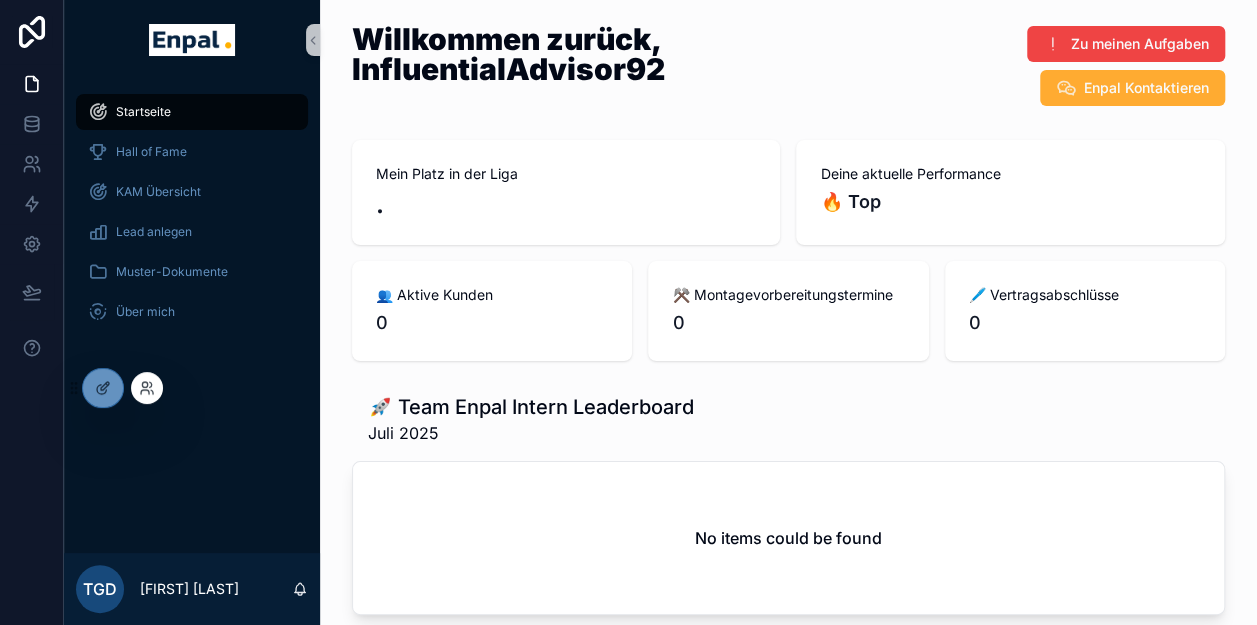 click at bounding box center (147, 388) 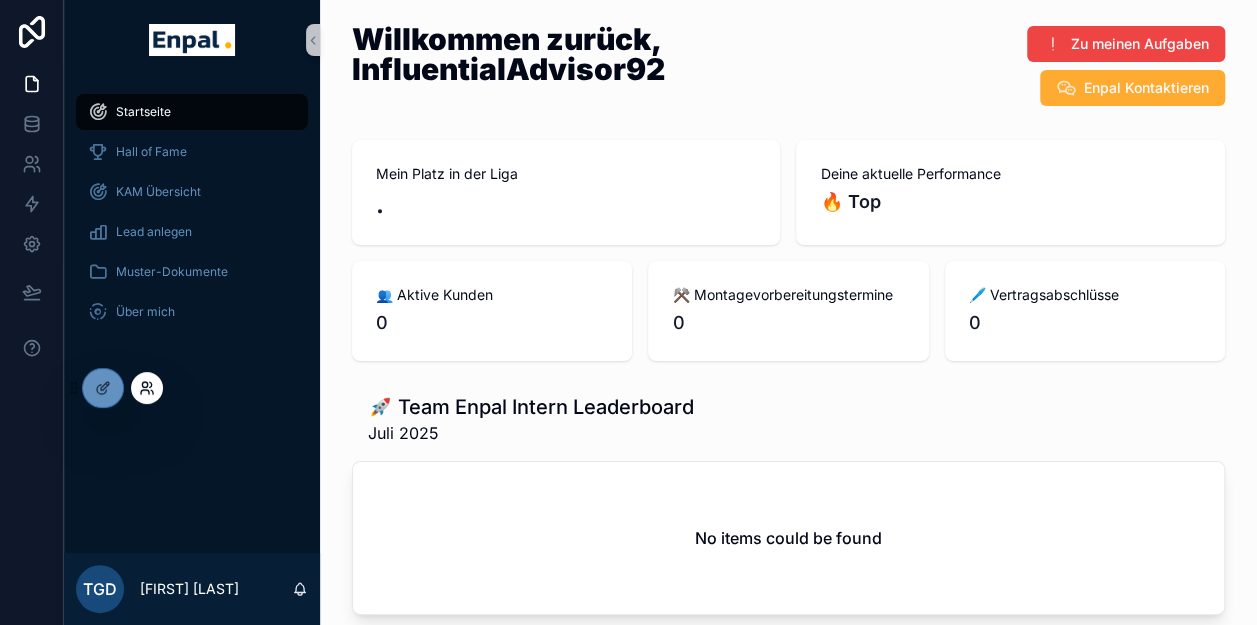 click 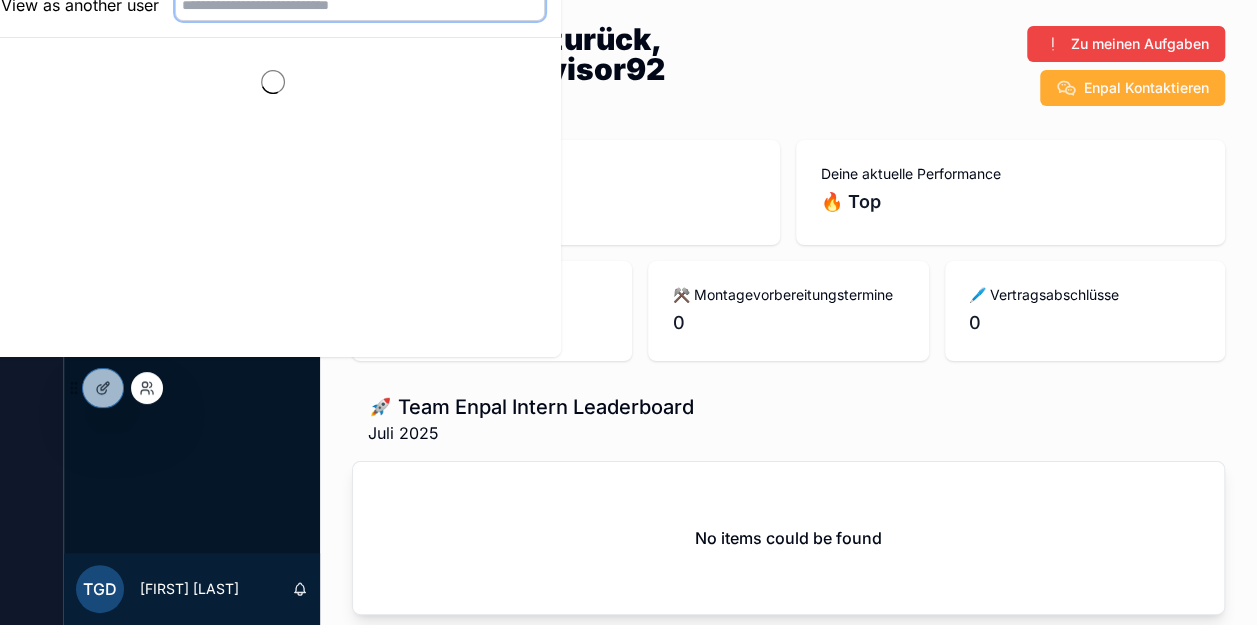 click at bounding box center (360, 5) 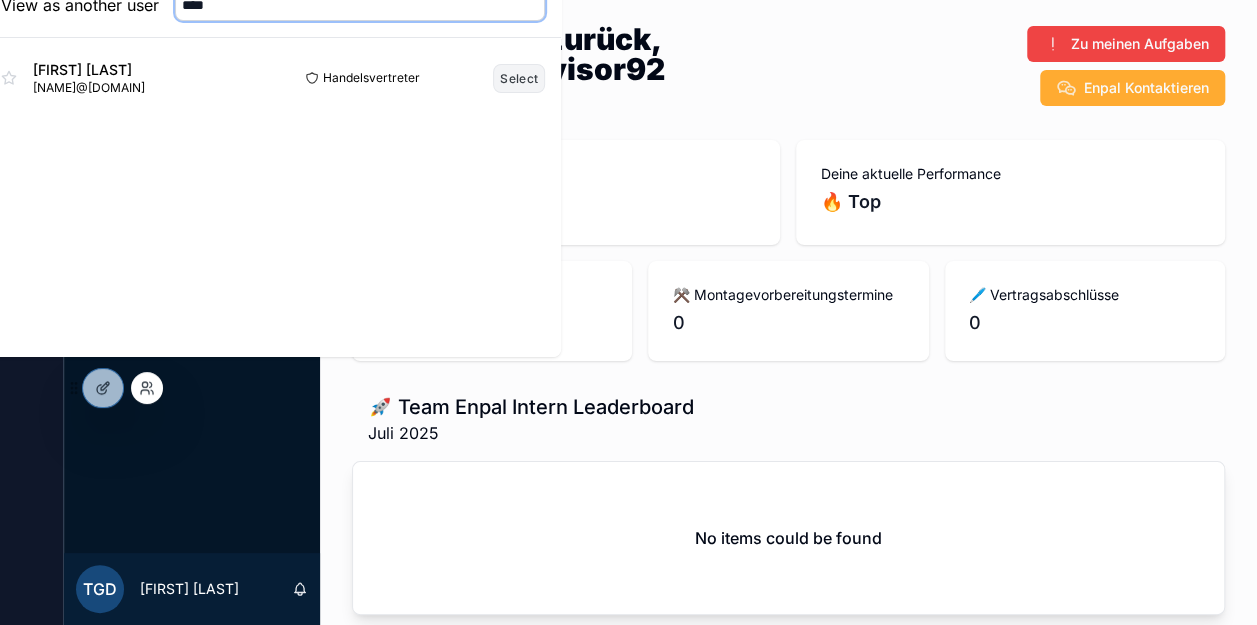type on "****" 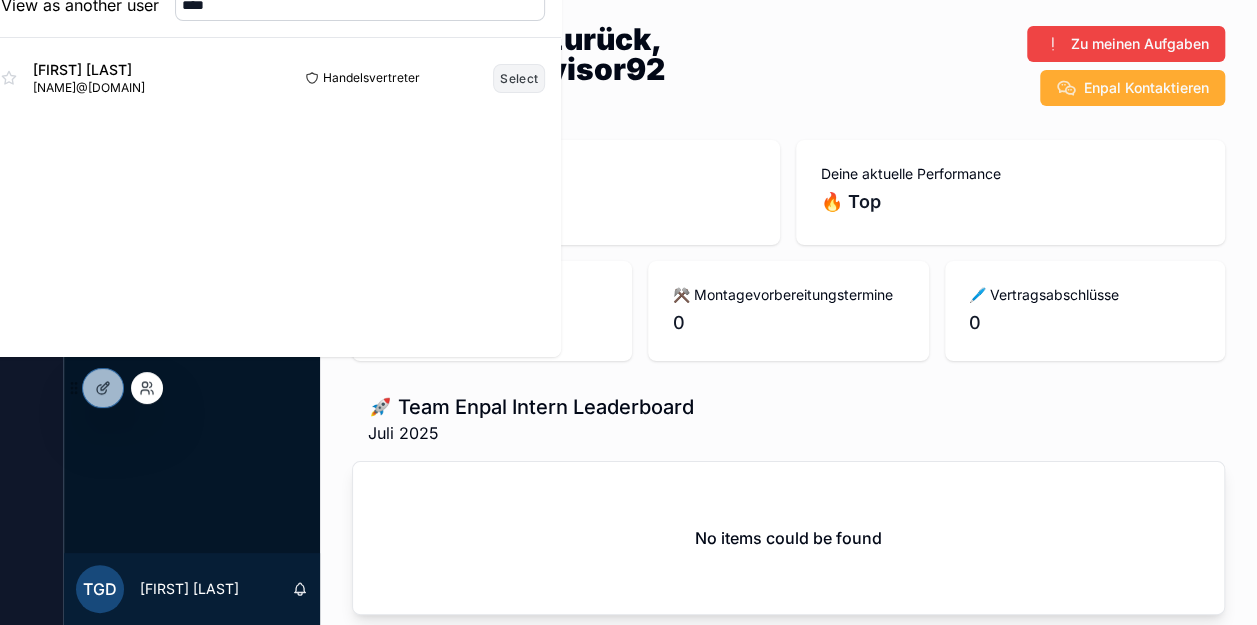 click on "Select" at bounding box center (519, 78) 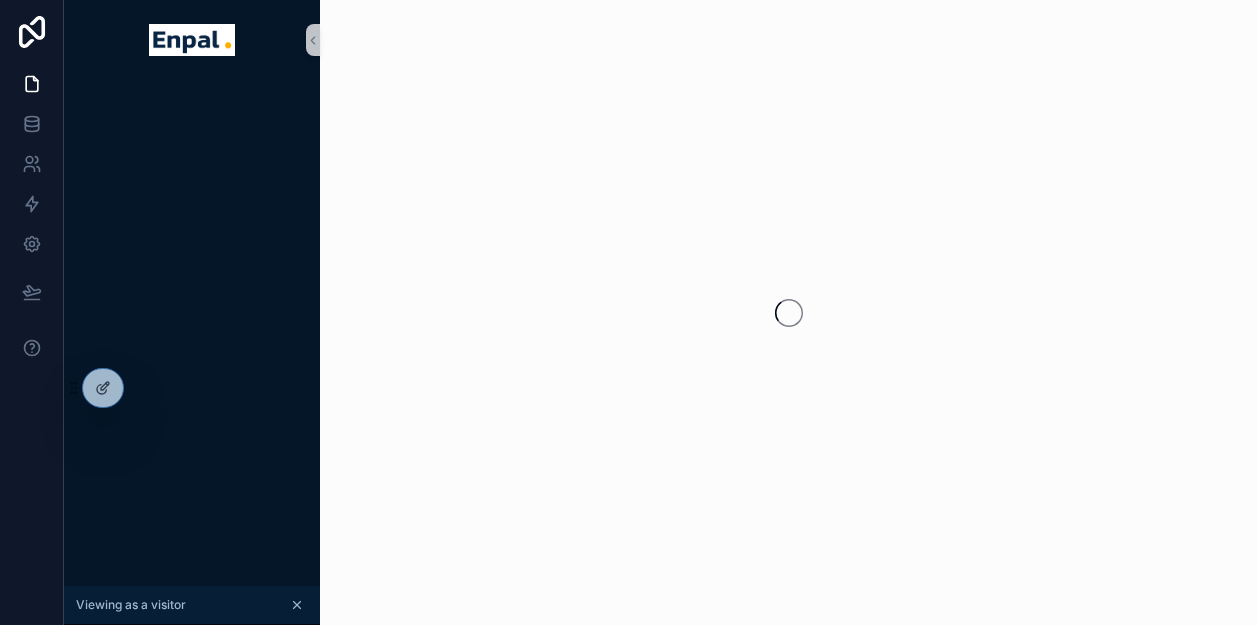 scroll, scrollTop: 0, scrollLeft: 0, axis: both 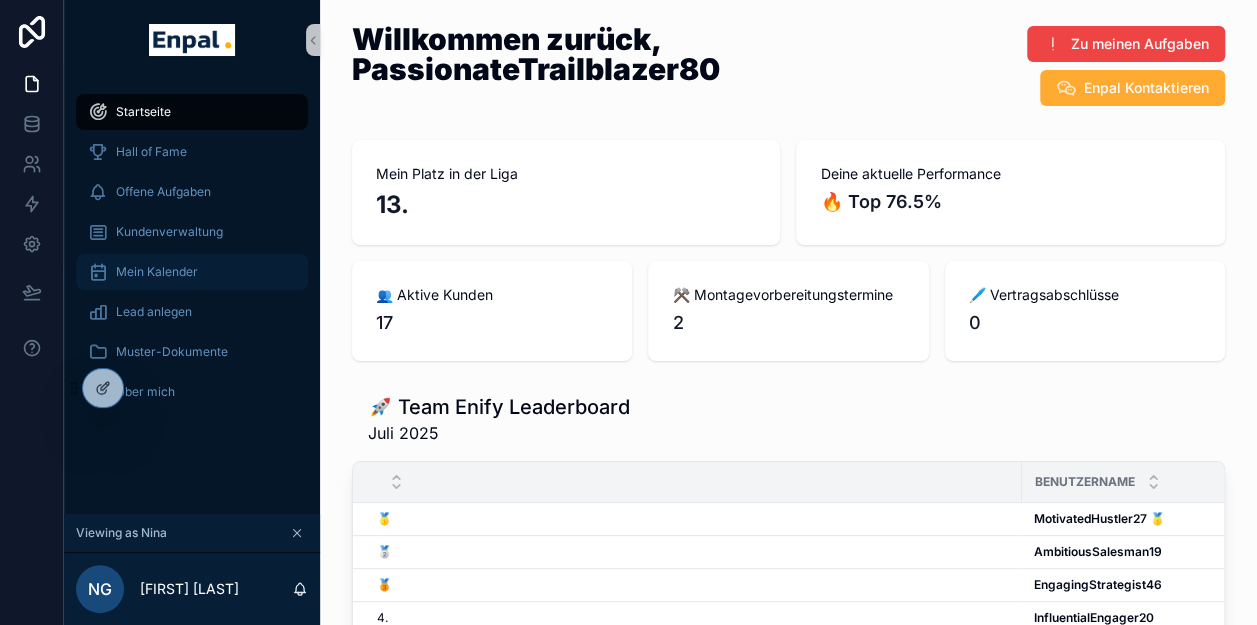 click on "Mein Kalender" at bounding box center [157, 272] 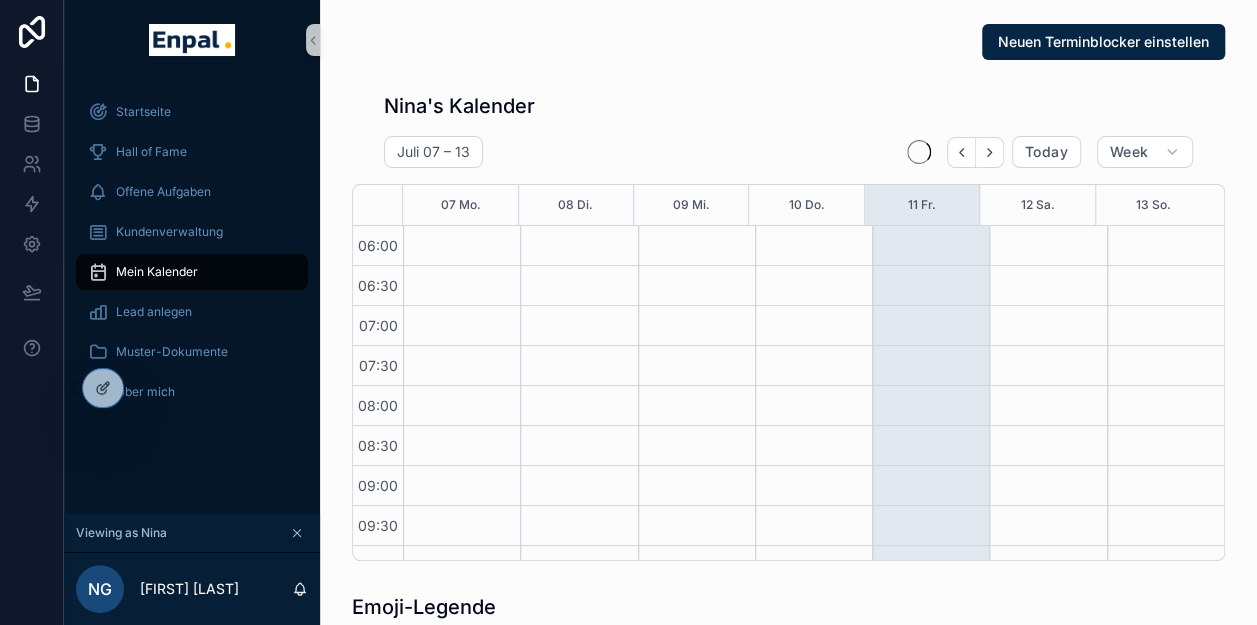 scroll, scrollTop: 480, scrollLeft: 0, axis: vertical 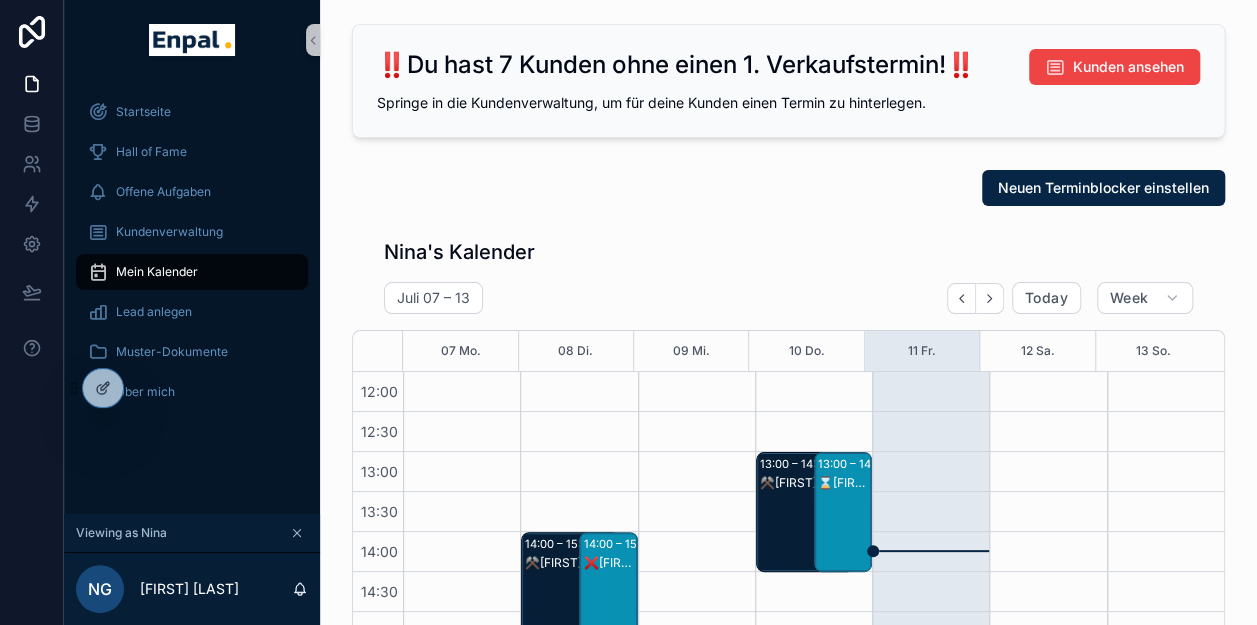 click on "⌛[FIRST] [LAST] - 1. VG" at bounding box center (844, 483) 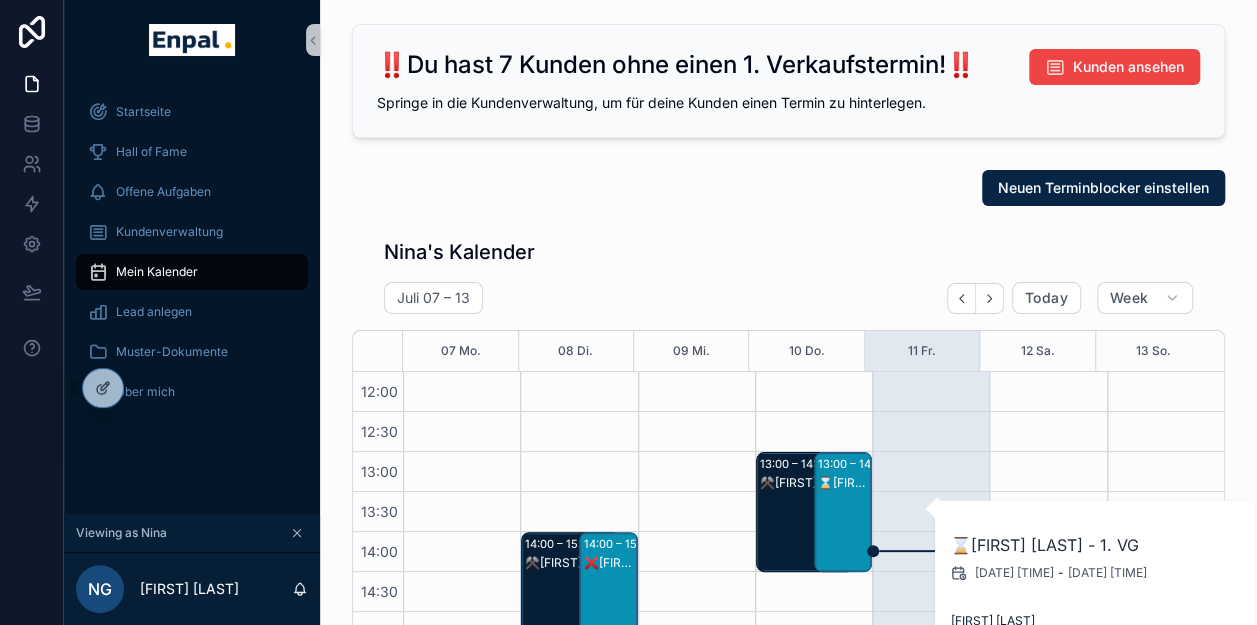 scroll, scrollTop: 580, scrollLeft: 0, axis: vertical 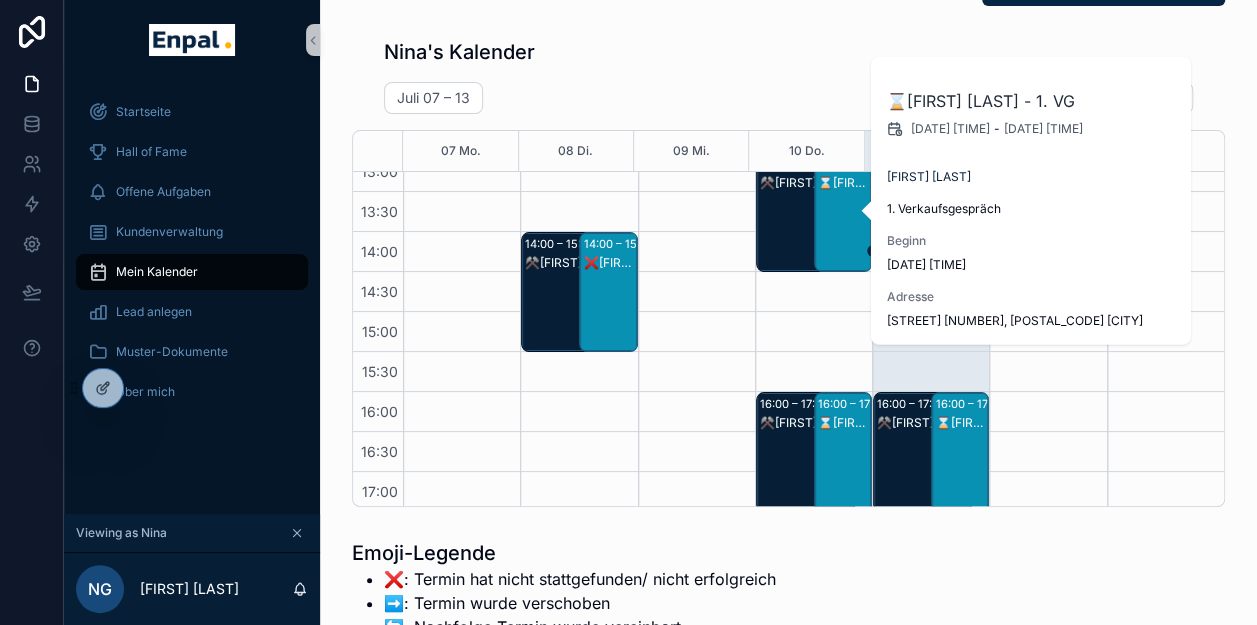 click on "⌛[FIRST] [LAST] - 1. VG" at bounding box center (844, 423) 